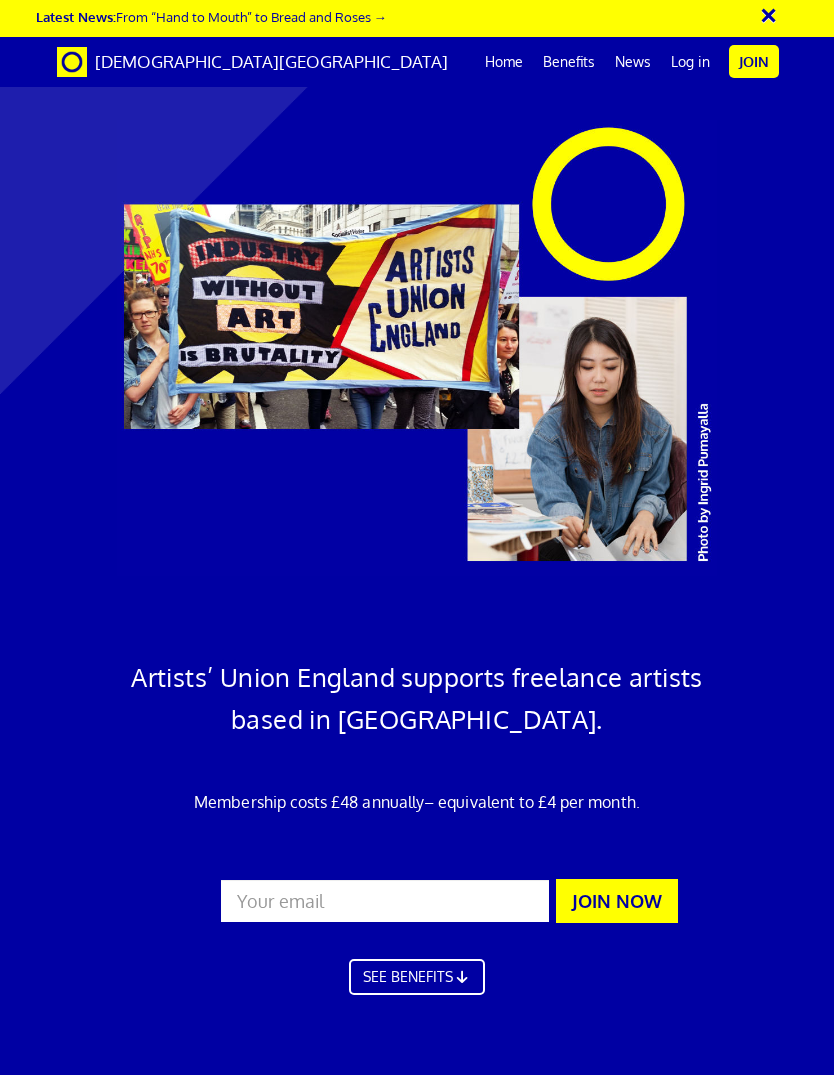 scroll, scrollTop: 0, scrollLeft: 0, axis: both 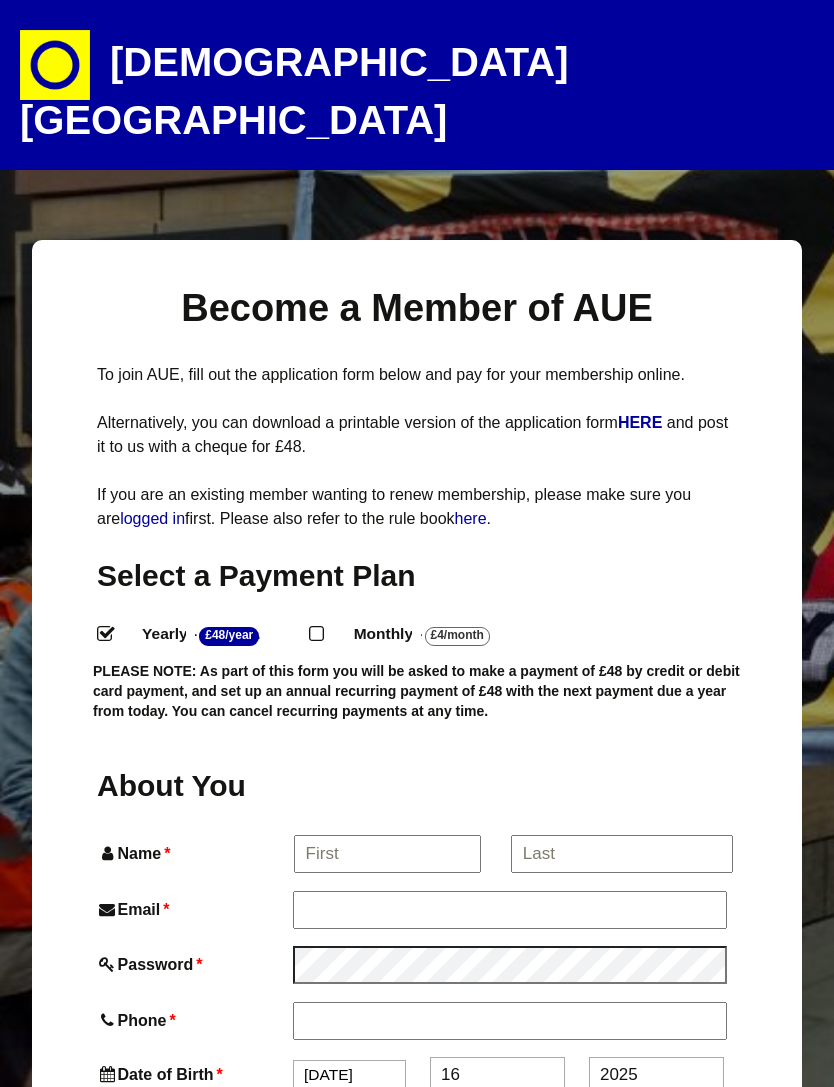 select 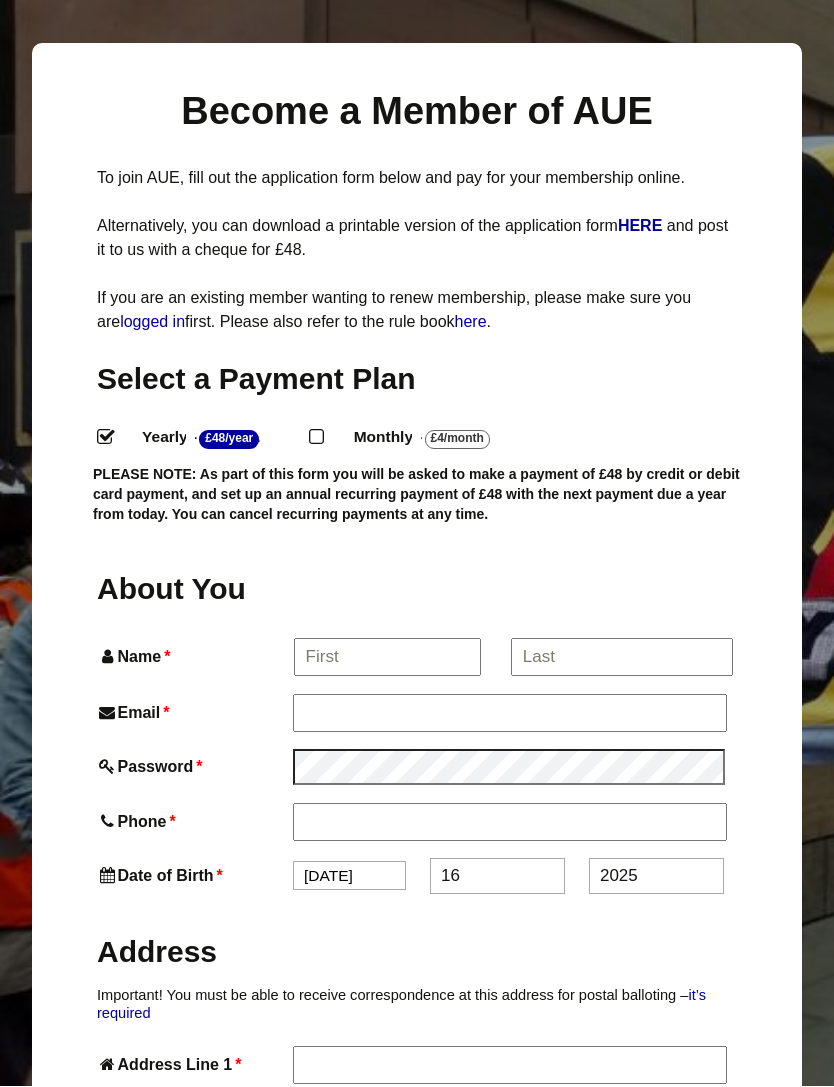 scroll, scrollTop: 202, scrollLeft: 0, axis: vertical 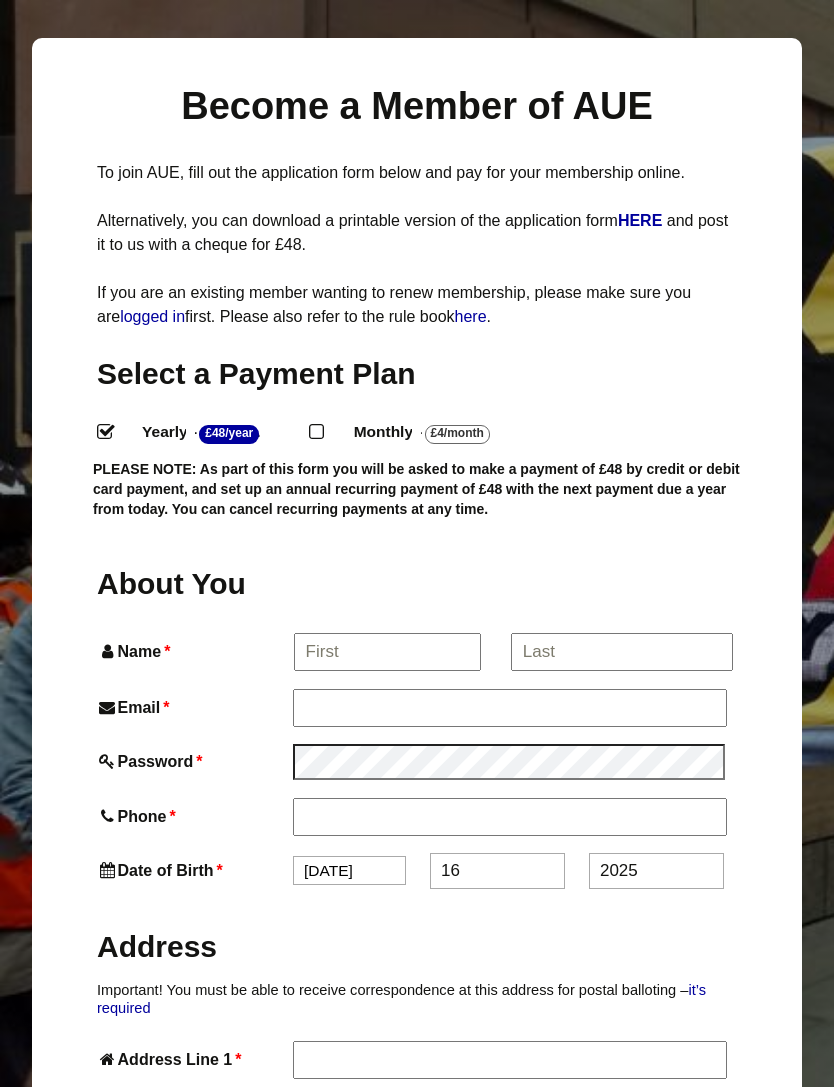 click on "Monthly -  £4/Month ." at bounding box center (438, 432) 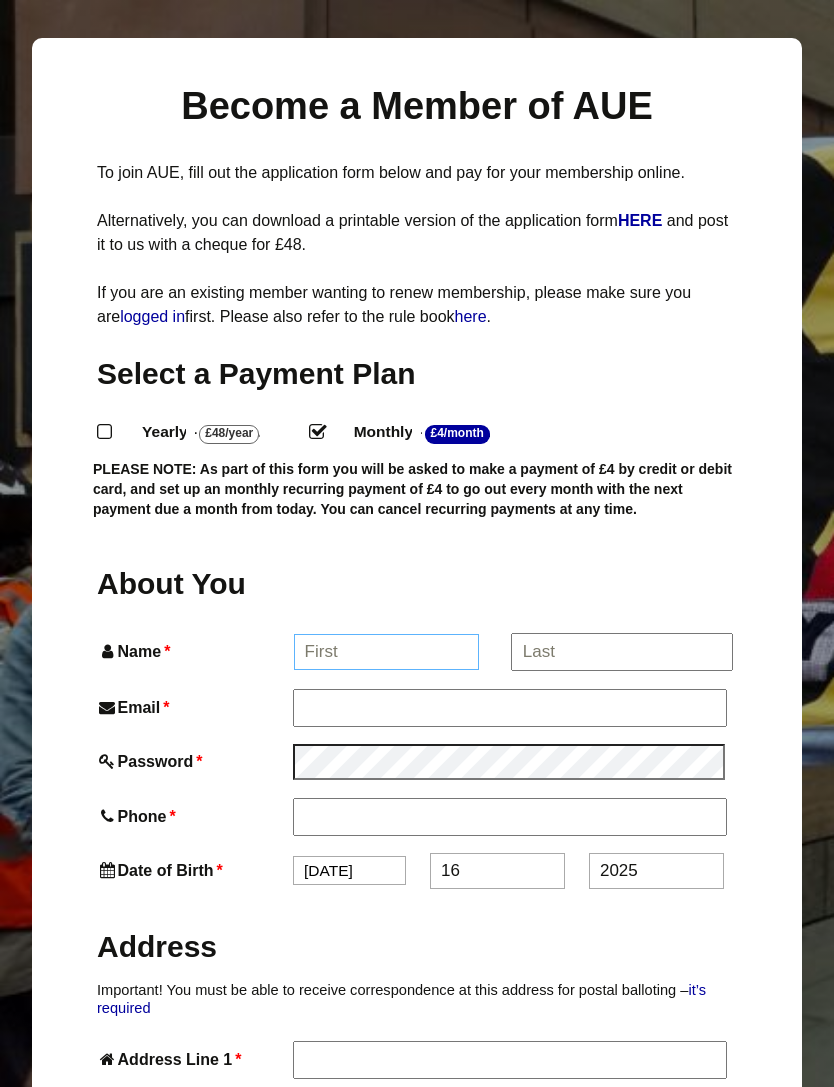 click on "Name  *" at bounding box center [387, 652] 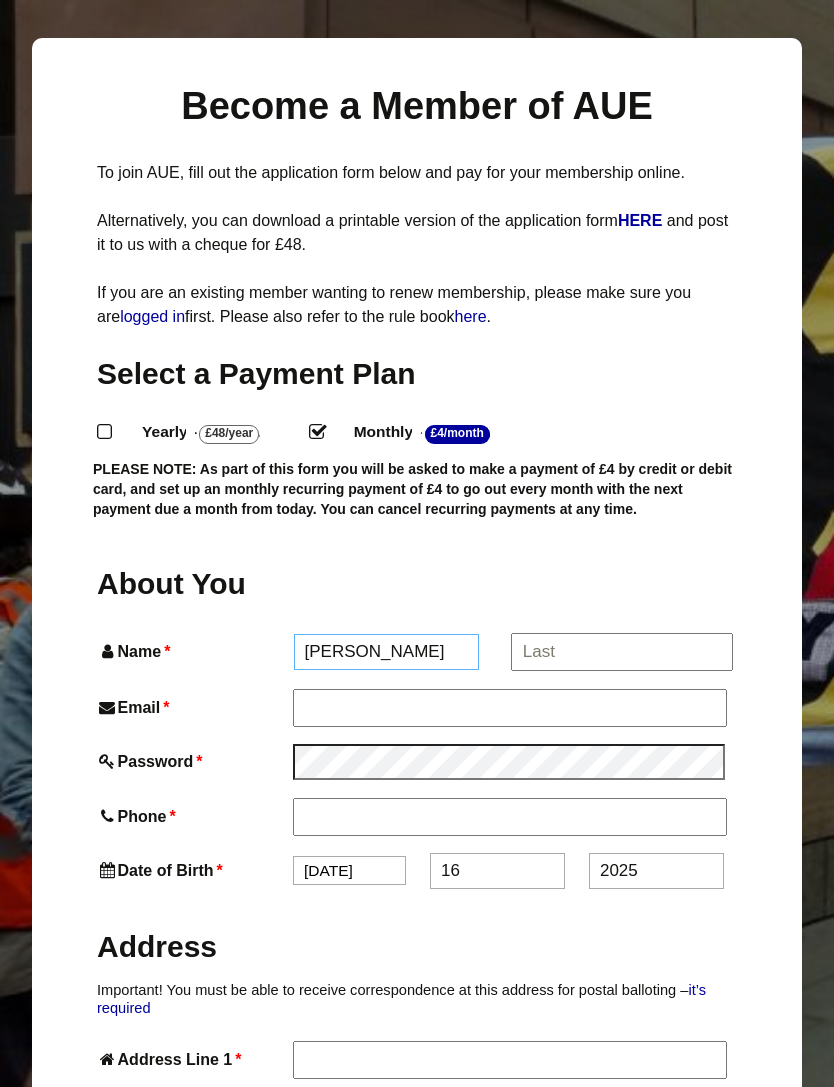 type on "Emily" 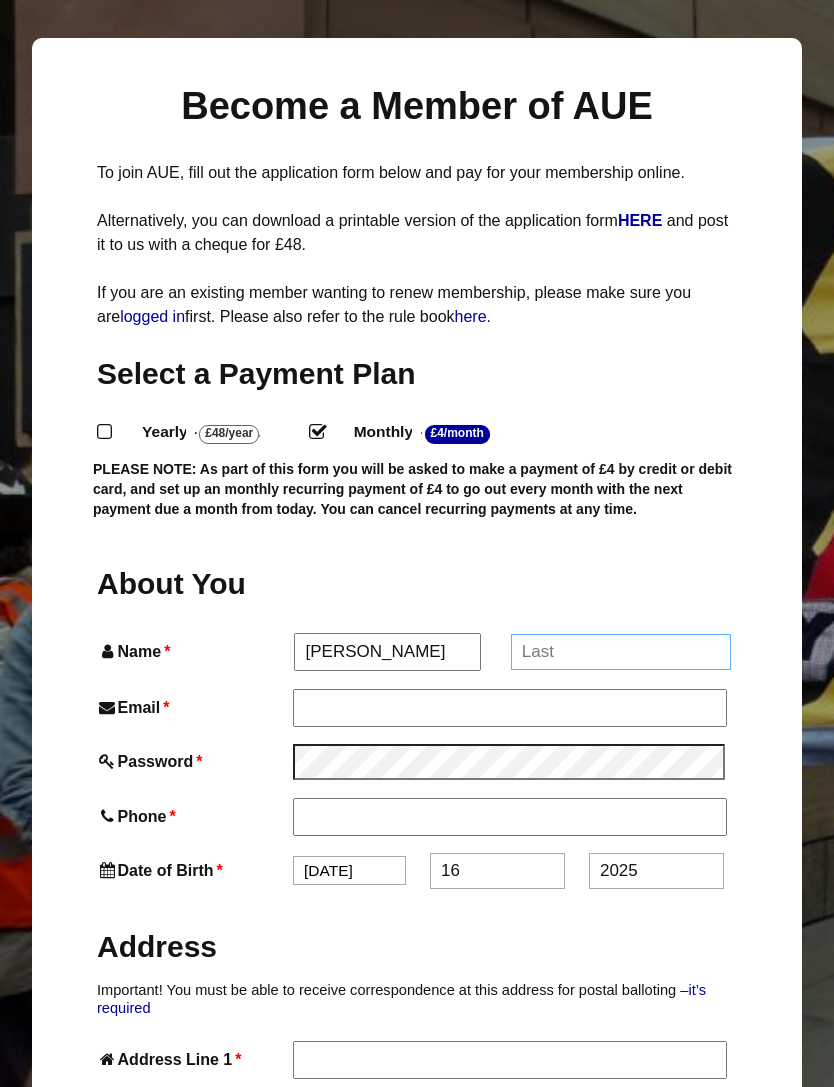 type on "N" 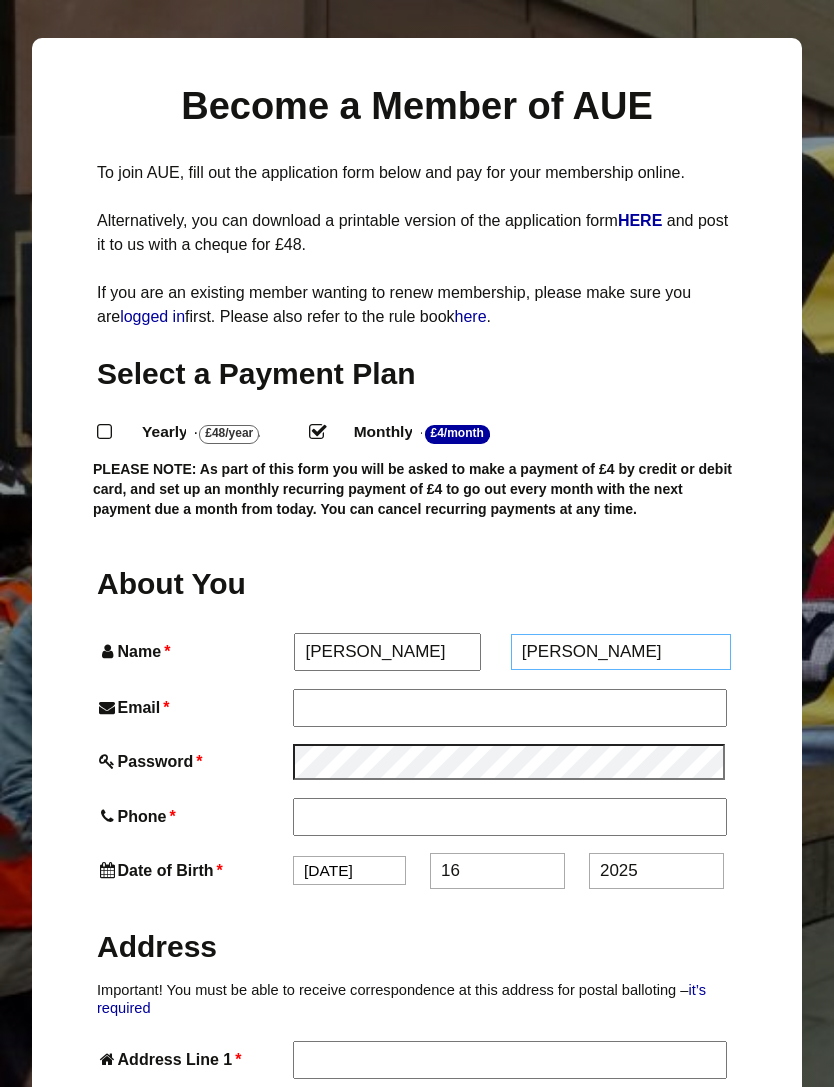 type on "Dougherty" 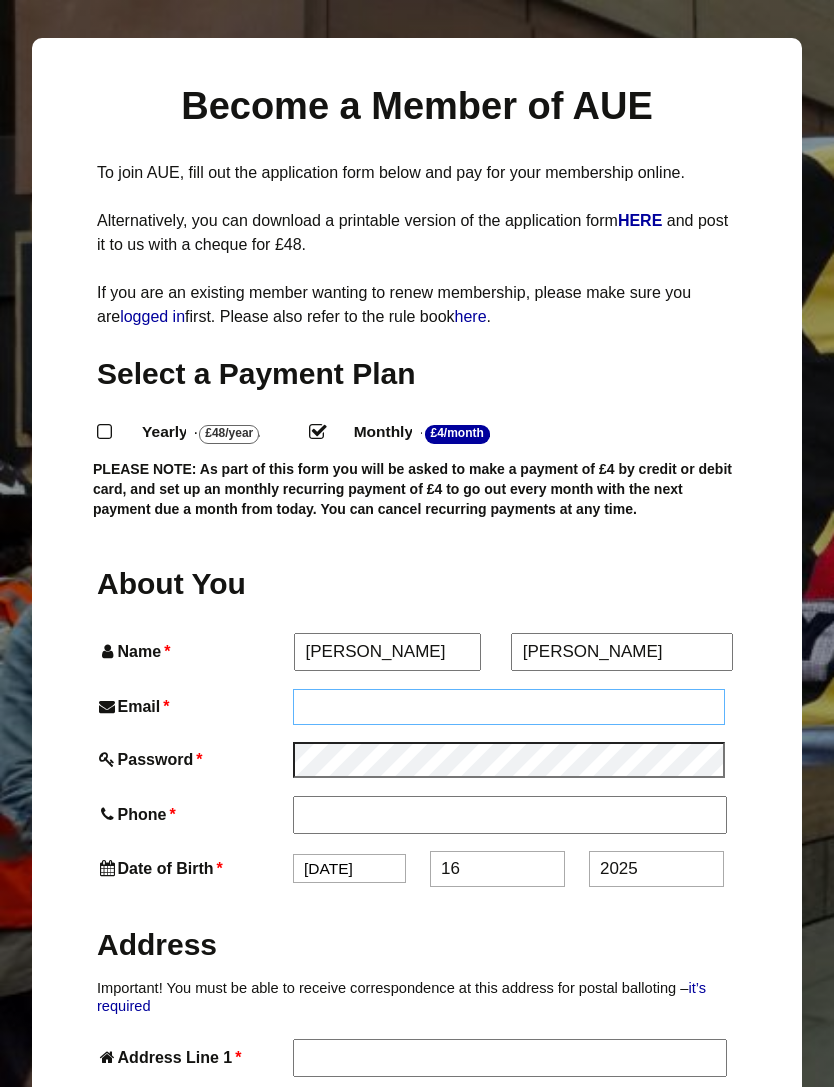 type on "." 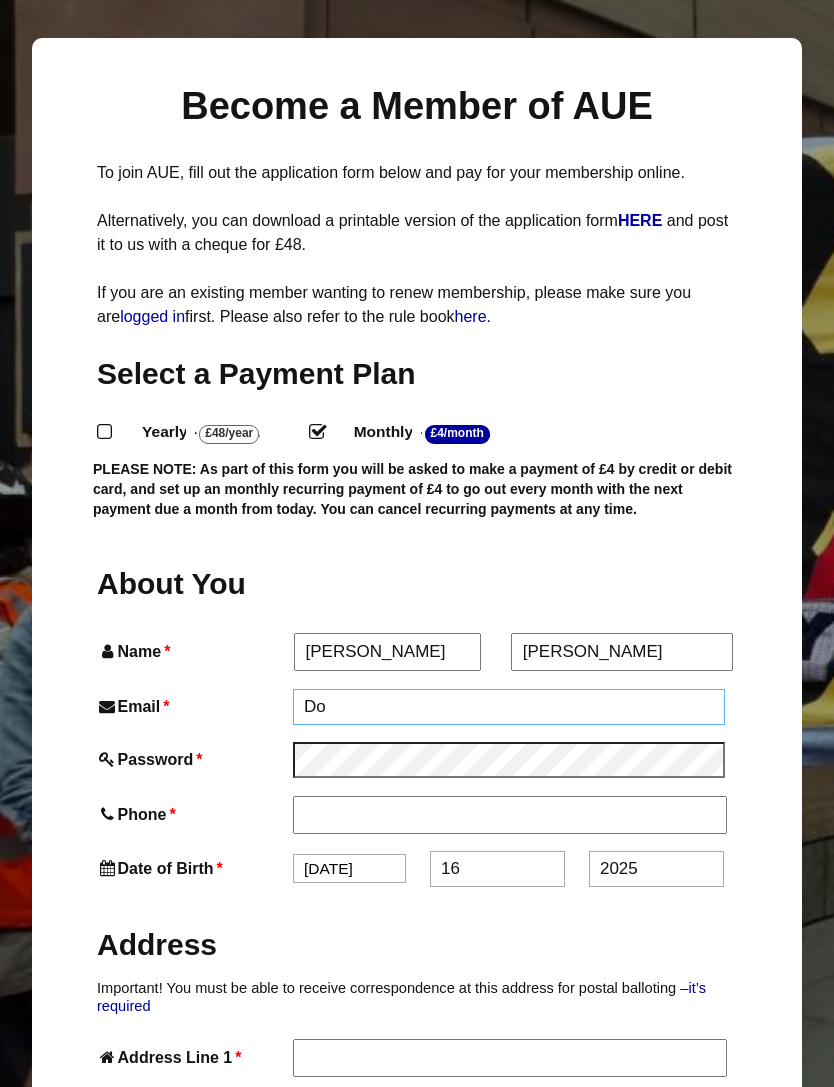 type on "D" 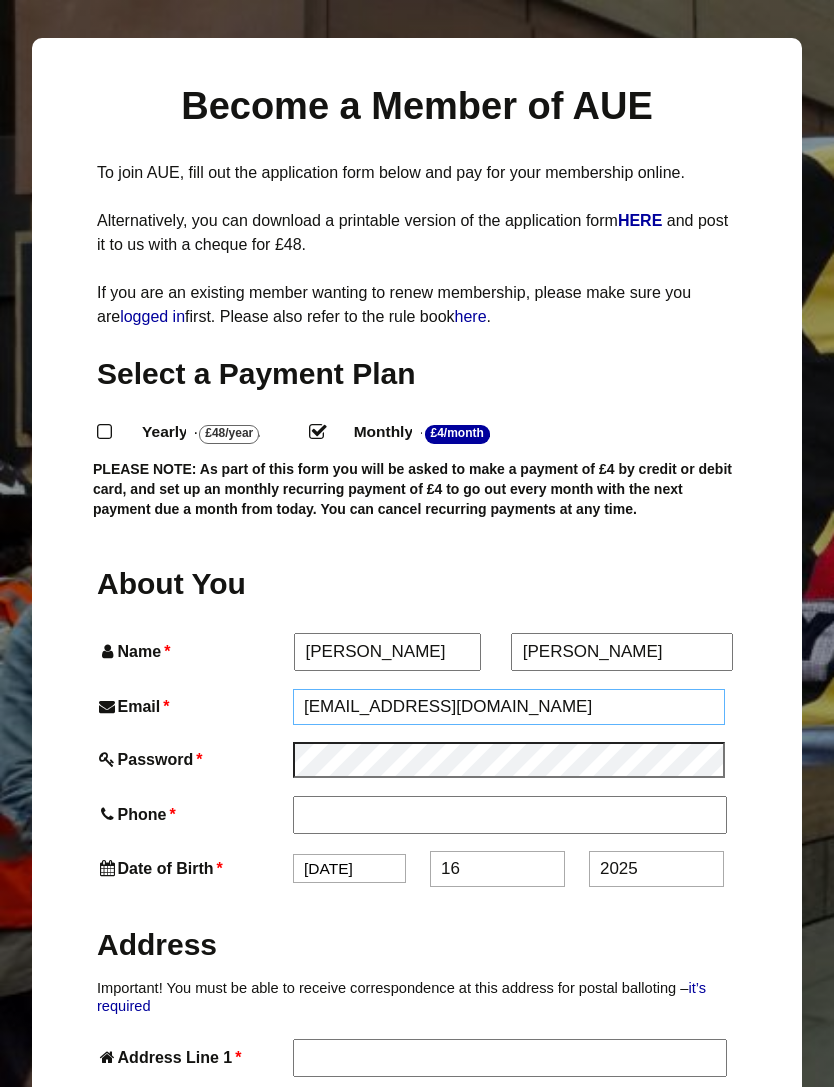 type on "emmdougherty@gmail.com" 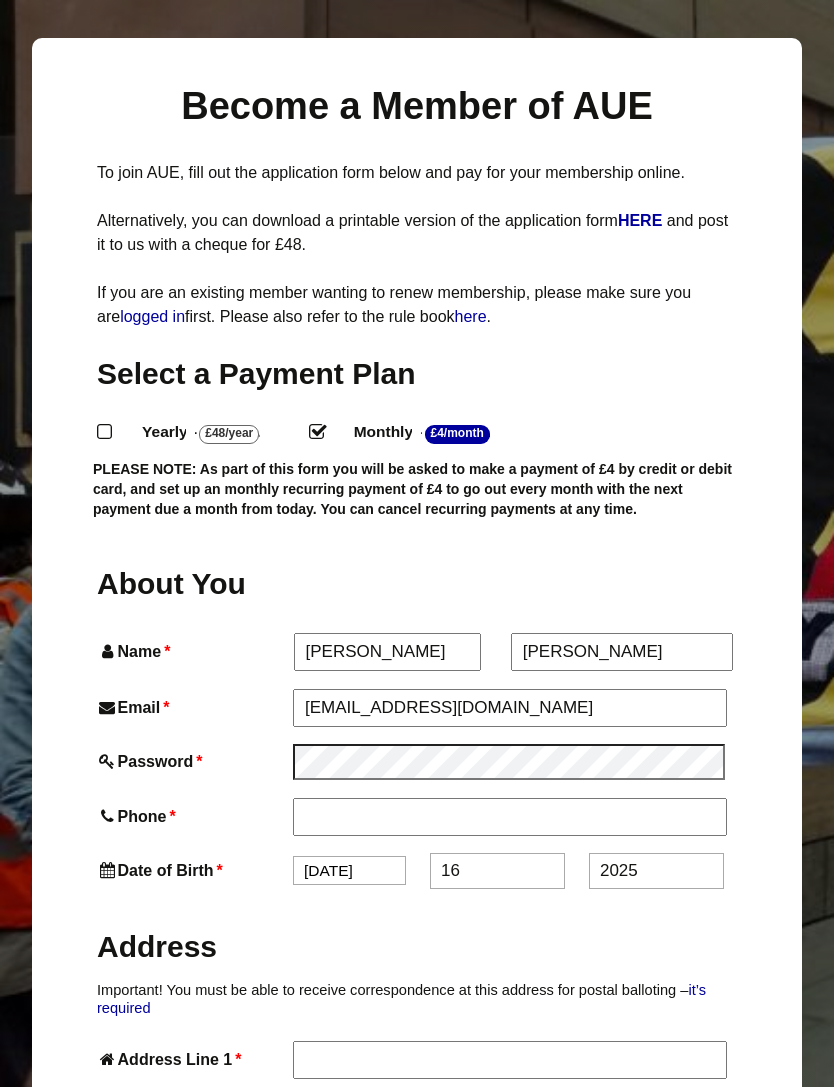 click on "Phone  *" at bounding box center (510, 817) 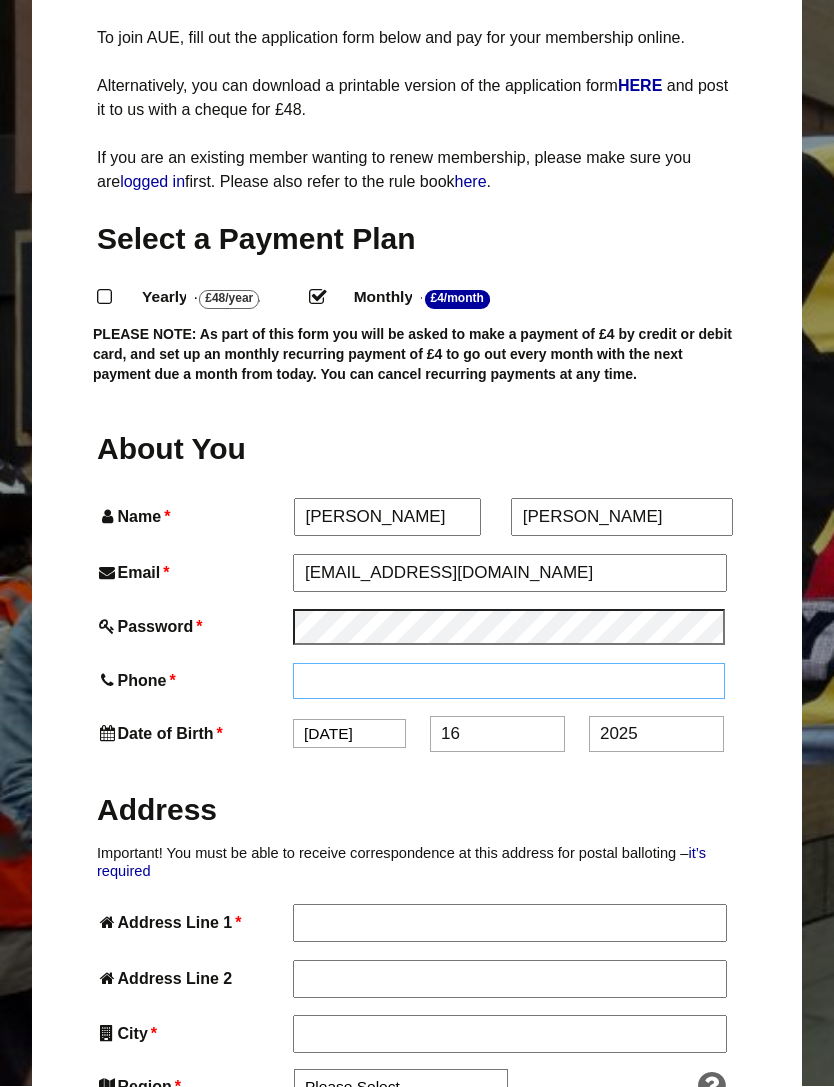 scroll, scrollTop: 339, scrollLeft: 0, axis: vertical 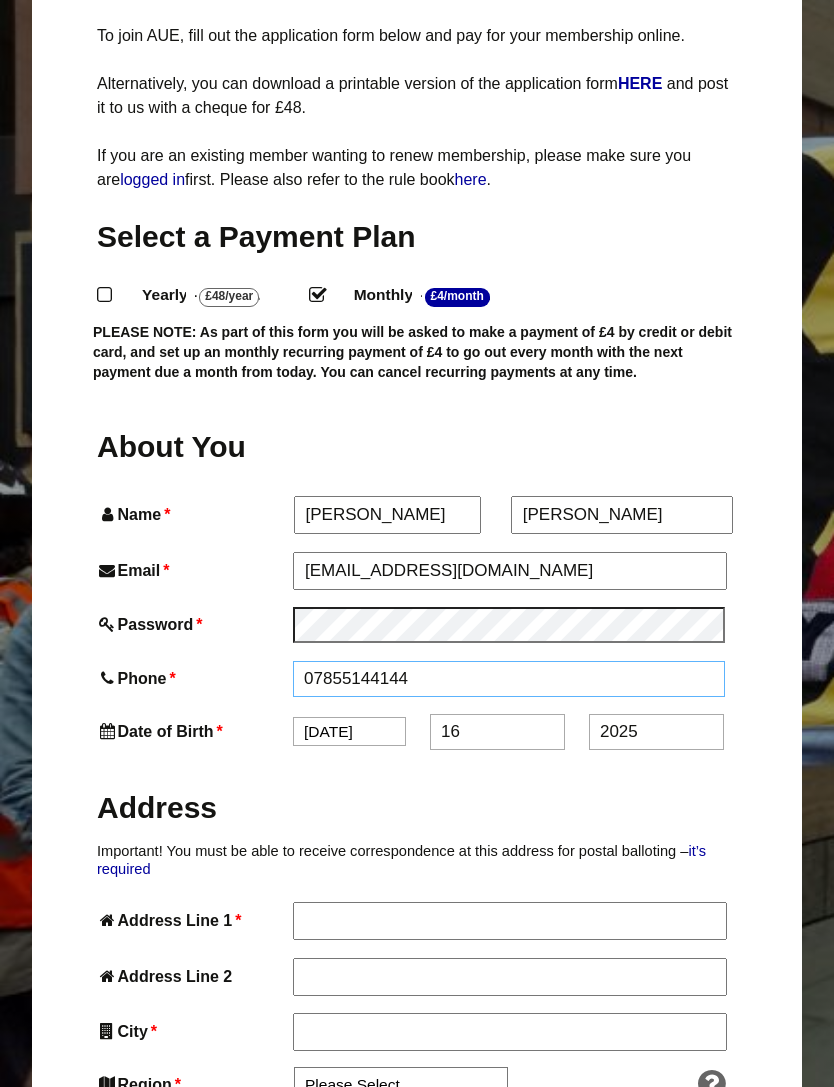 type on "07855144144" 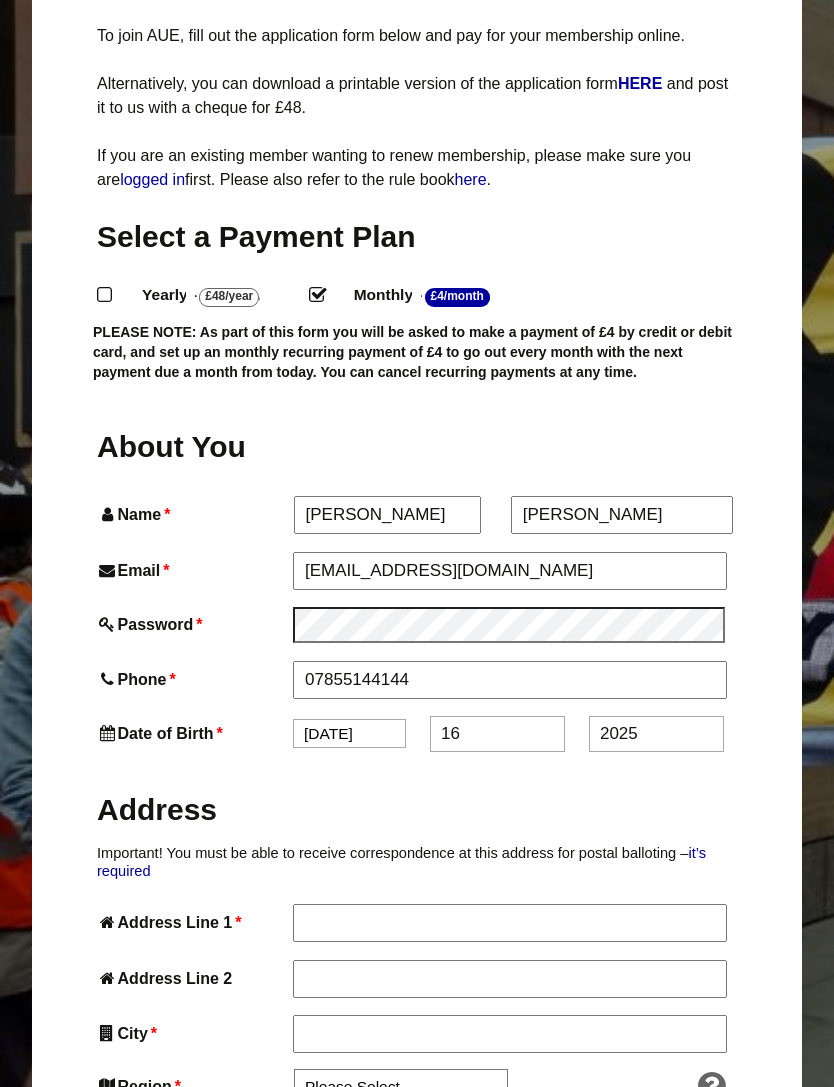 click on "Jan Feb Mar Apr May Jun Jul Aug Sep Oct Nov Dec" at bounding box center (349, 733) 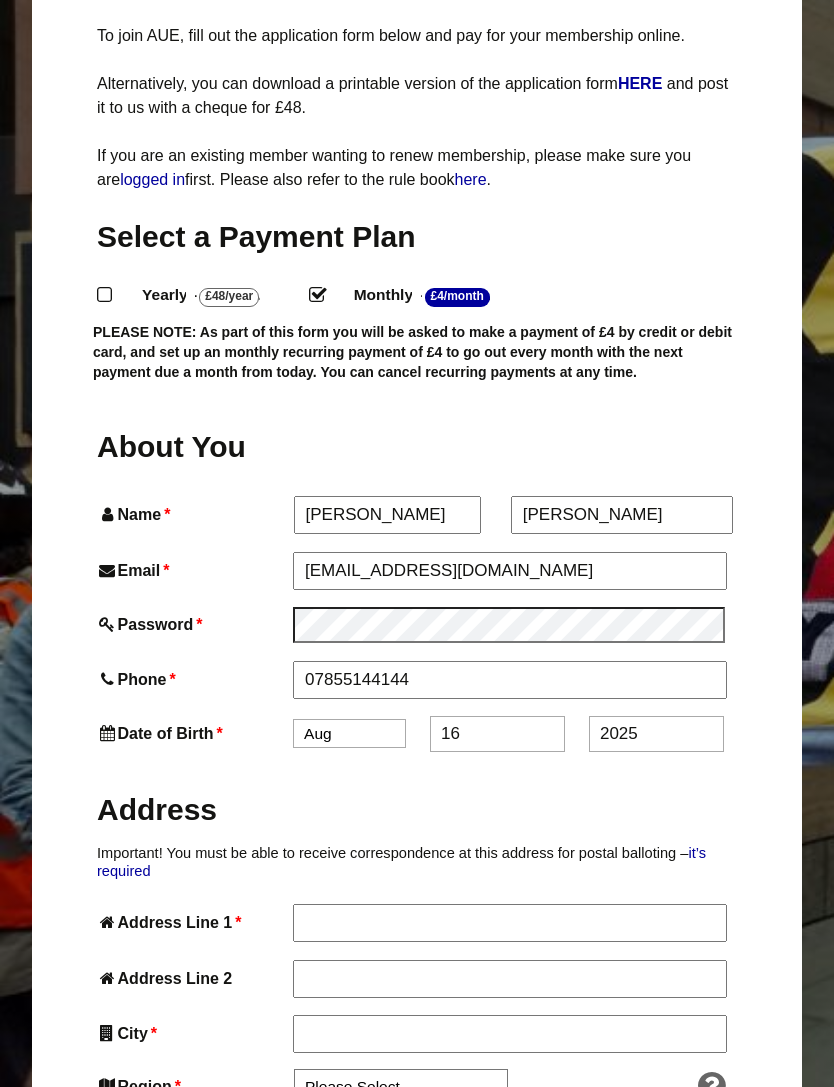 click on "16" at bounding box center [497, 734] 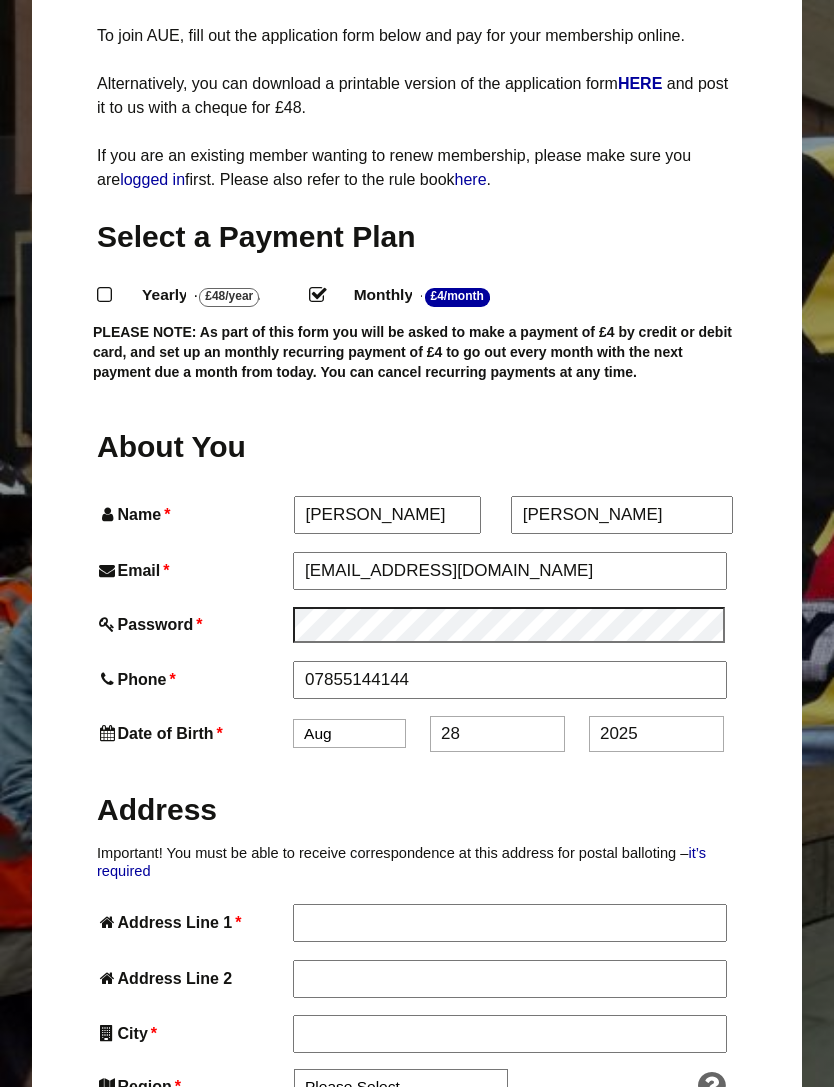 type on "28" 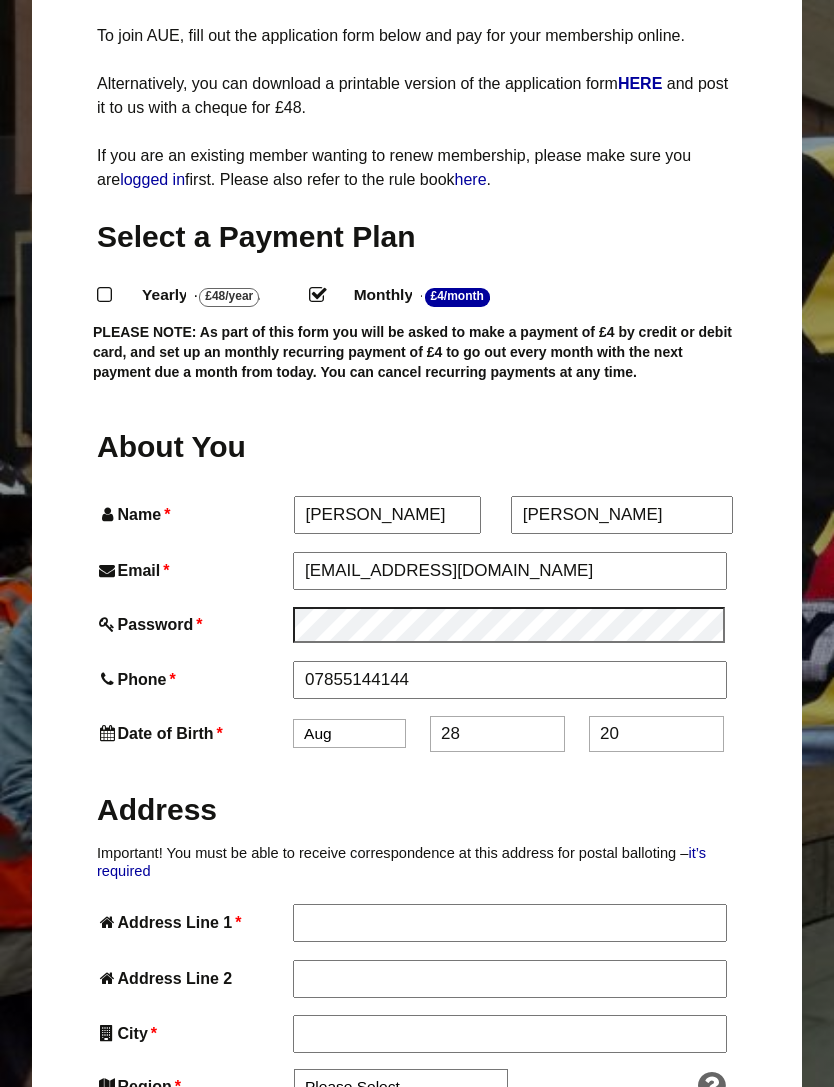 type on "2" 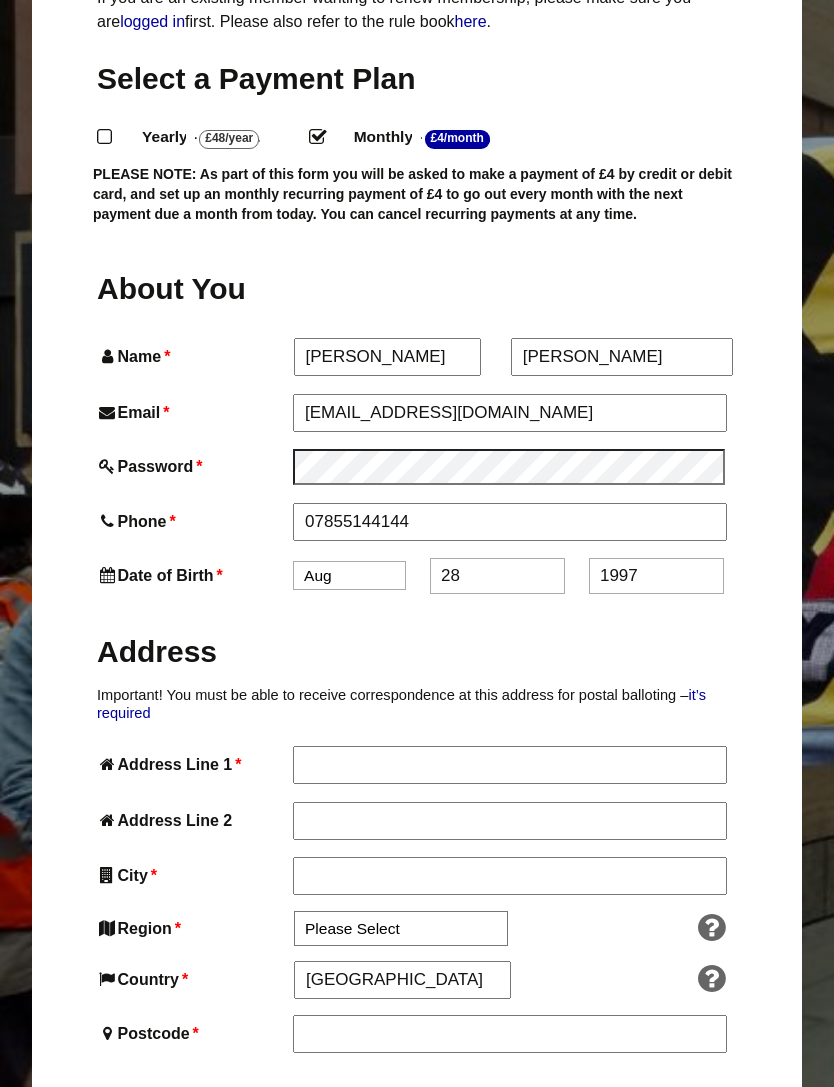 scroll, scrollTop: 505, scrollLeft: 0, axis: vertical 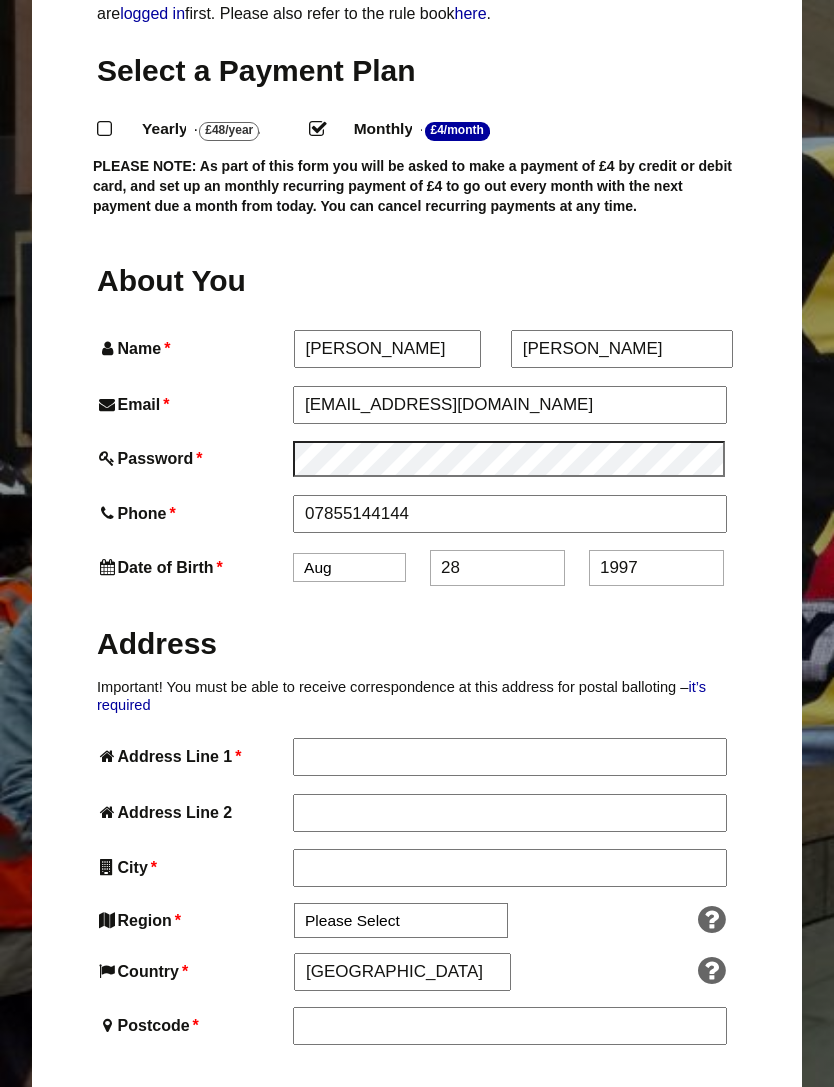 type on "1997" 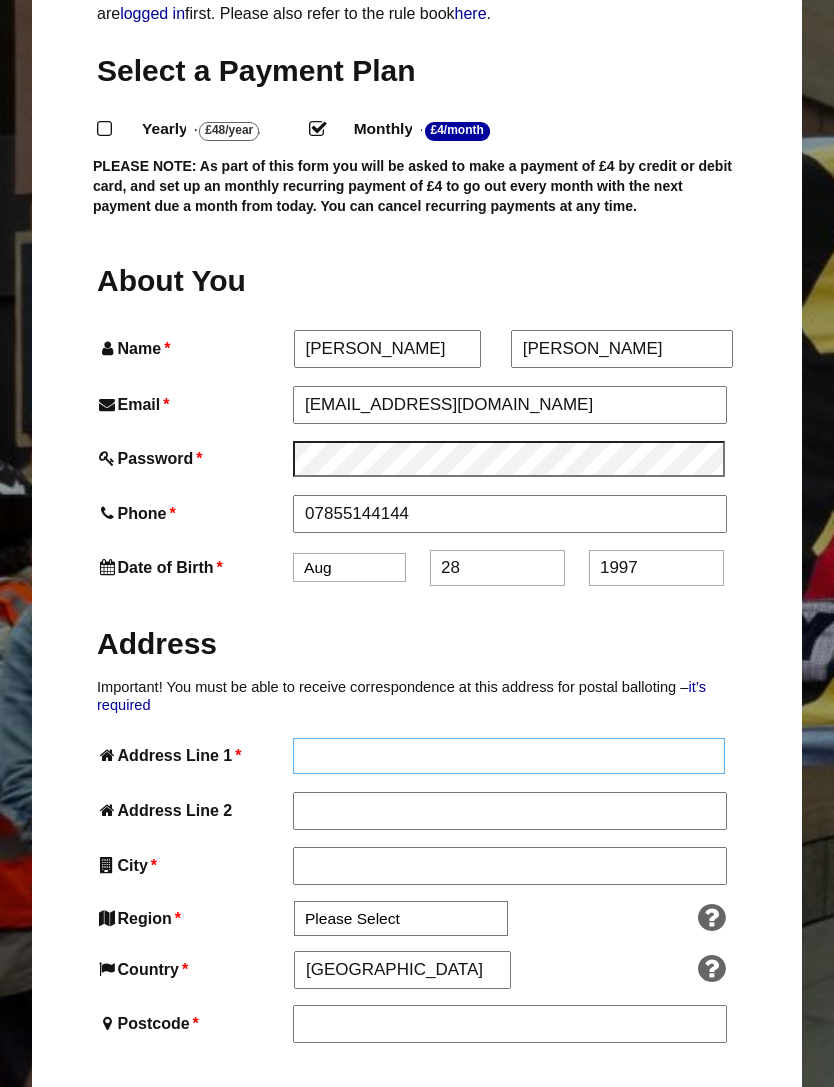click on "Address Line 1  *" at bounding box center [509, 756] 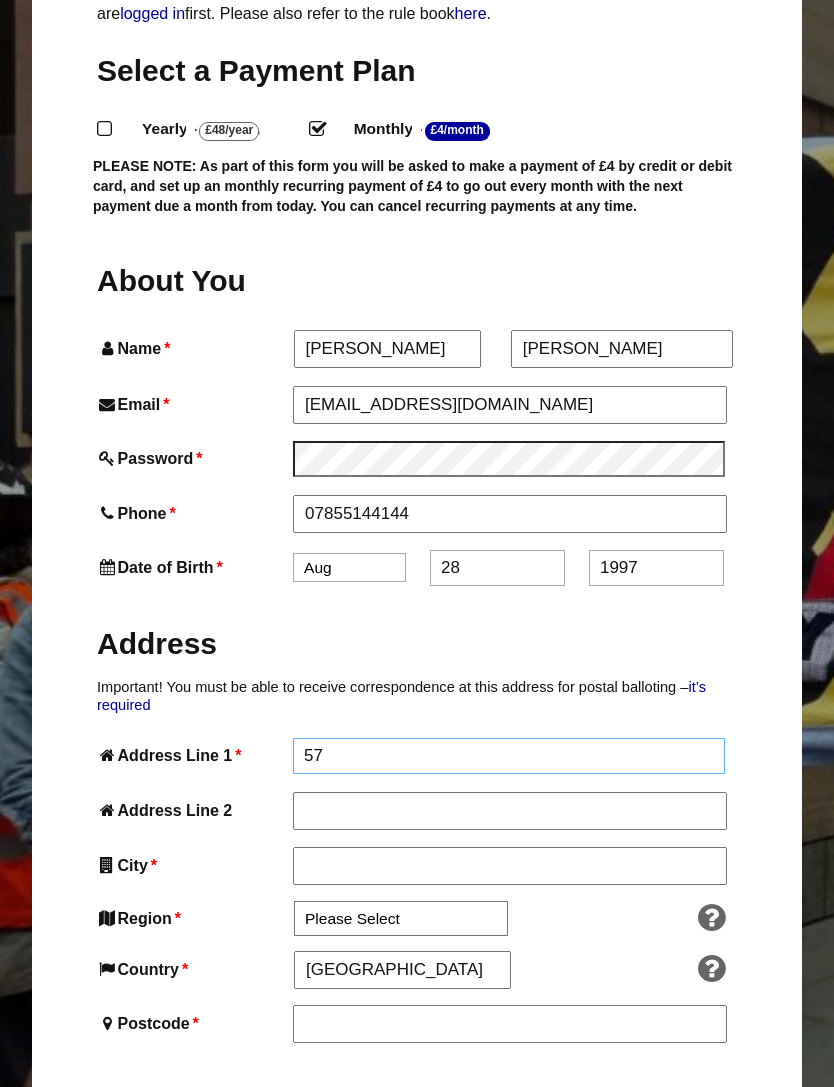type on "5" 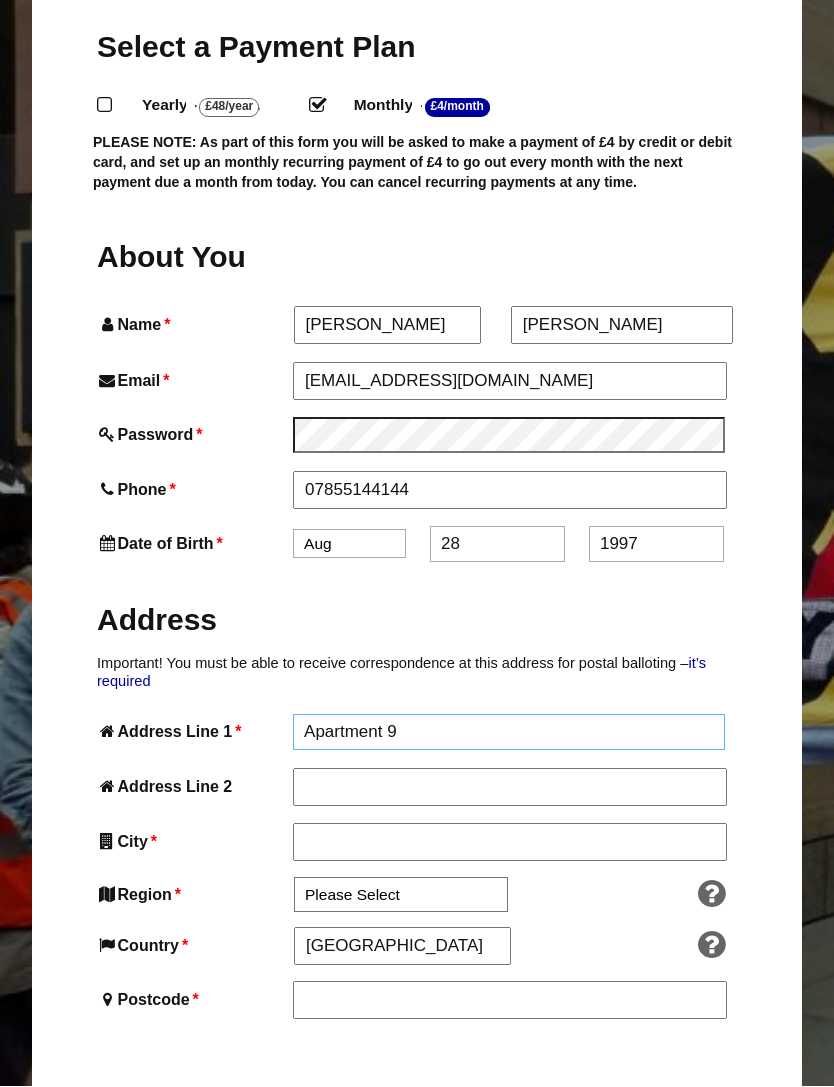 scroll, scrollTop: 599, scrollLeft: 0, axis: vertical 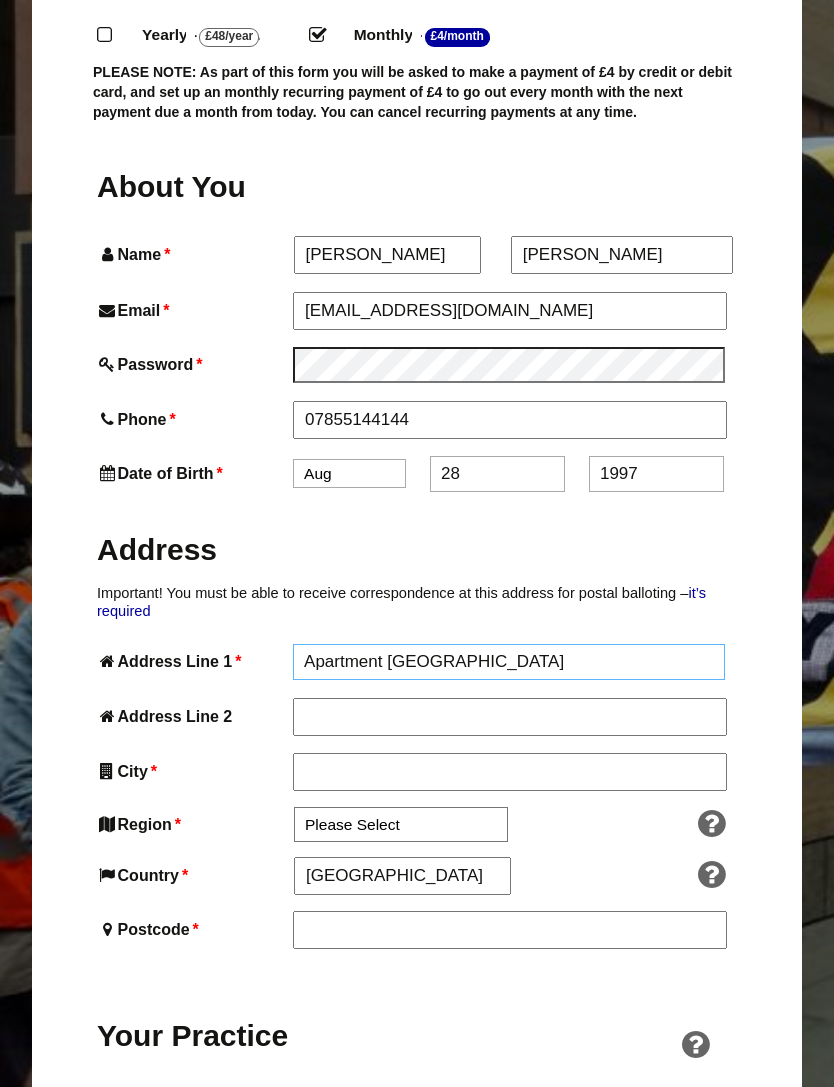type on "Apartment 9 The Old Chapel" 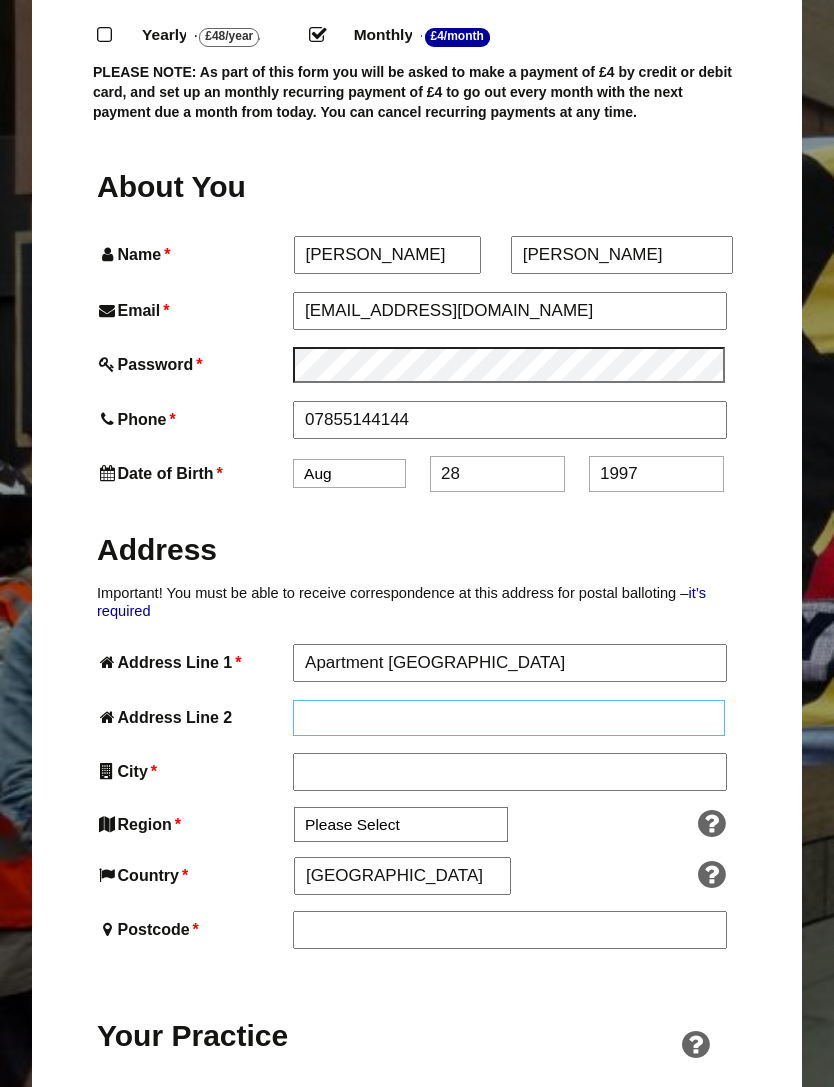 click on "Address Line 2" at bounding box center (509, 718) 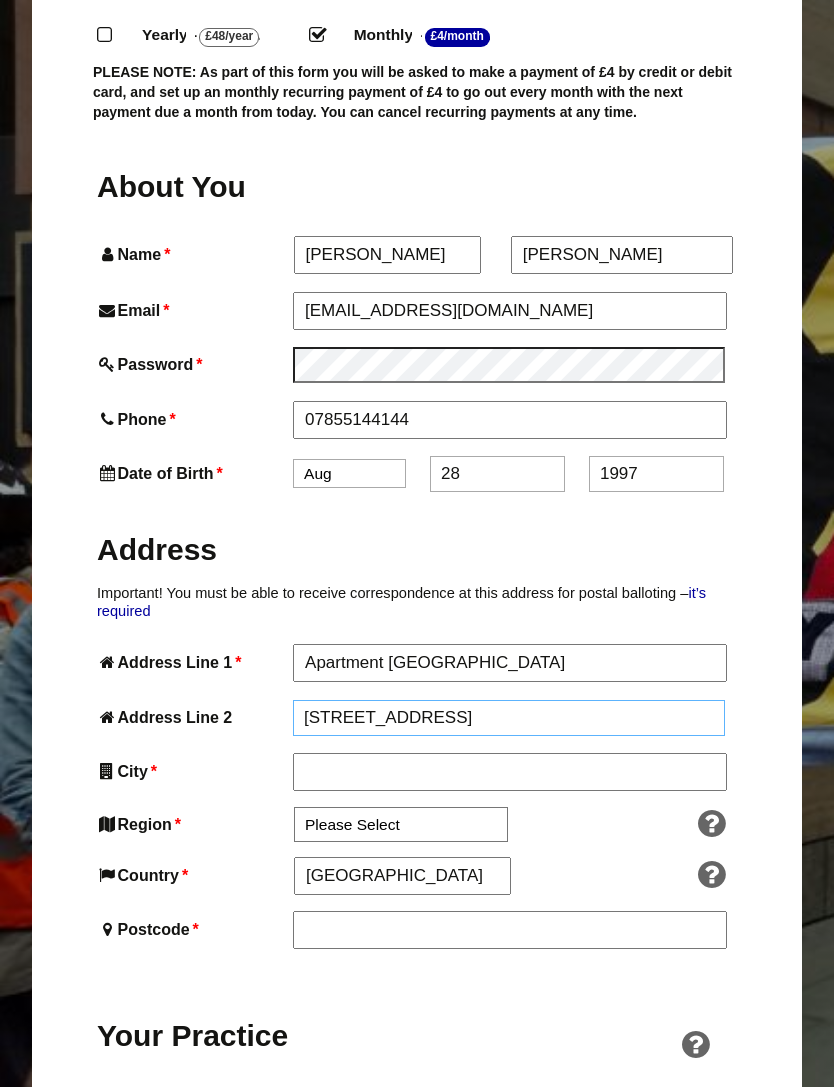 type on "57 St Paul’s Square" 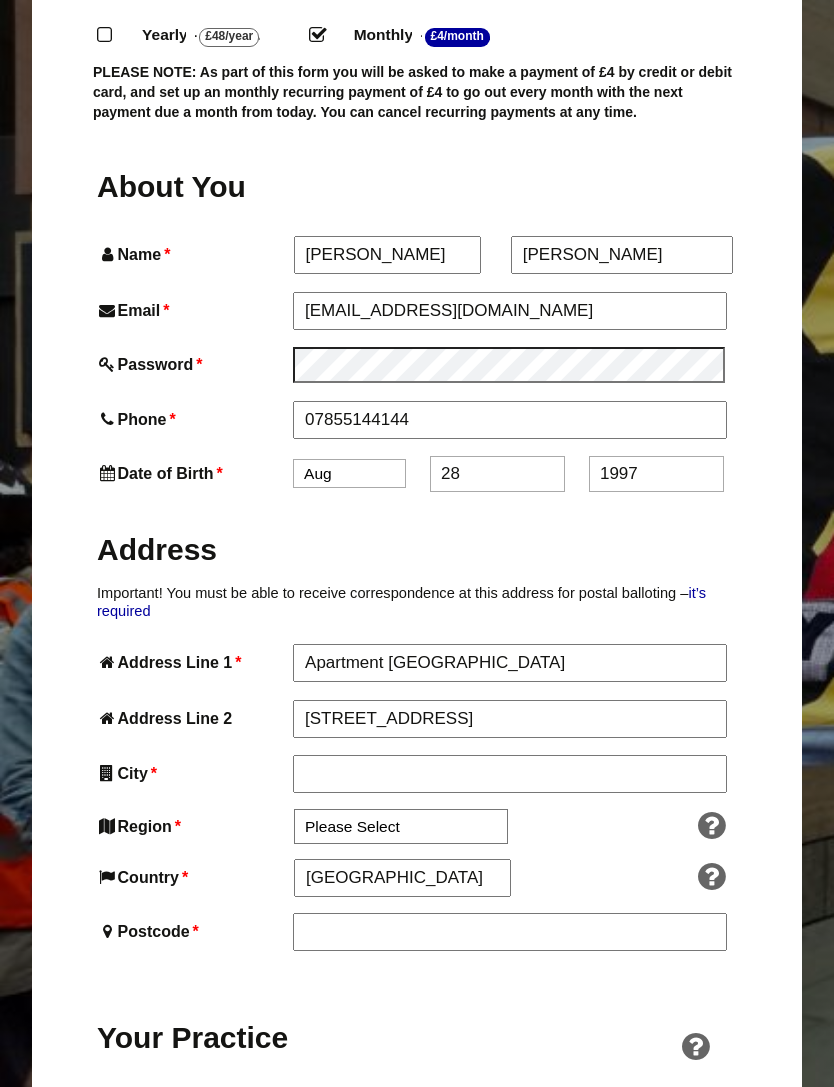 click on "City  *" at bounding box center [510, 774] 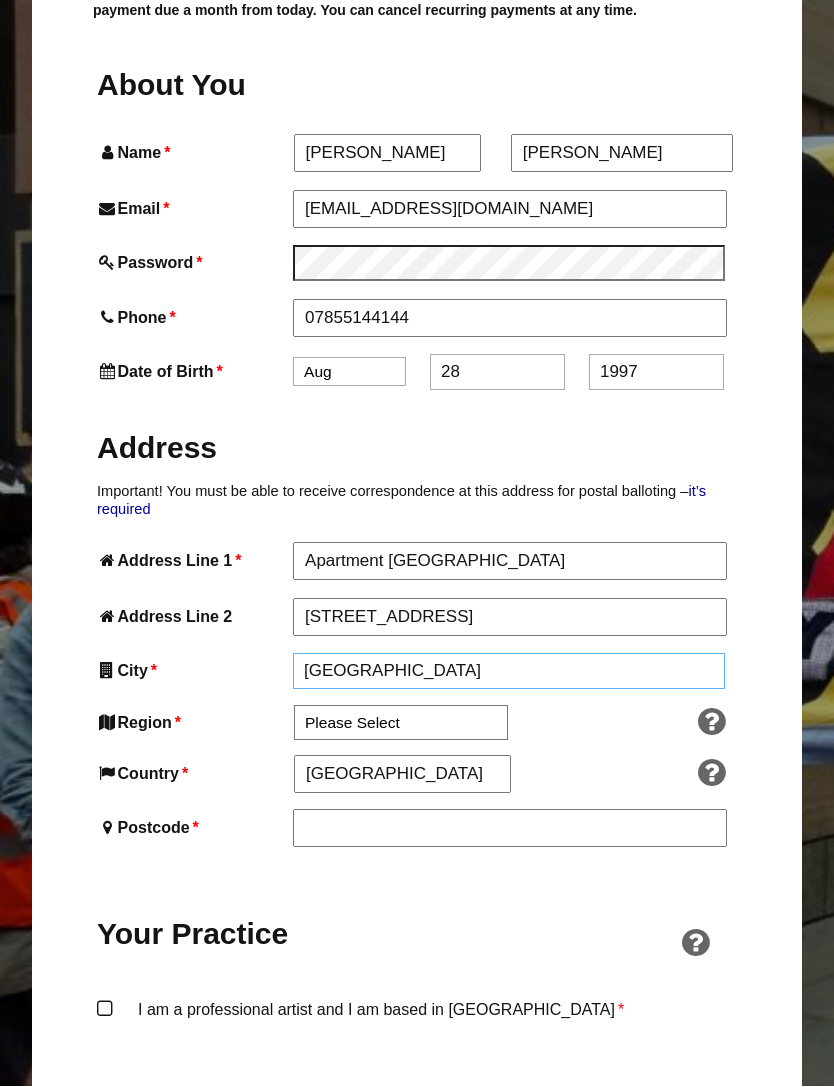 type on "Birmingham" 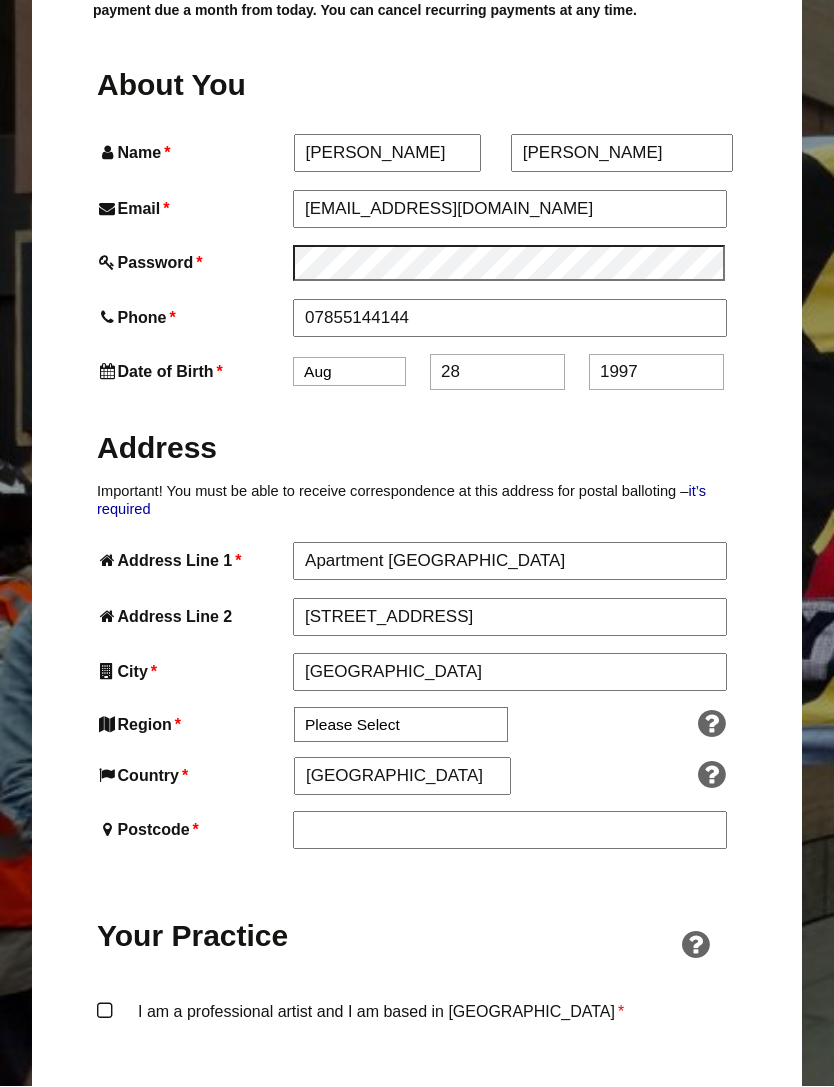 click on "Please Select
South East England
London
North West England
East of England
West Midlands
South West England
Yorkshire and the Humber
East Midlands
North East England" at bounding box center (401, 725) 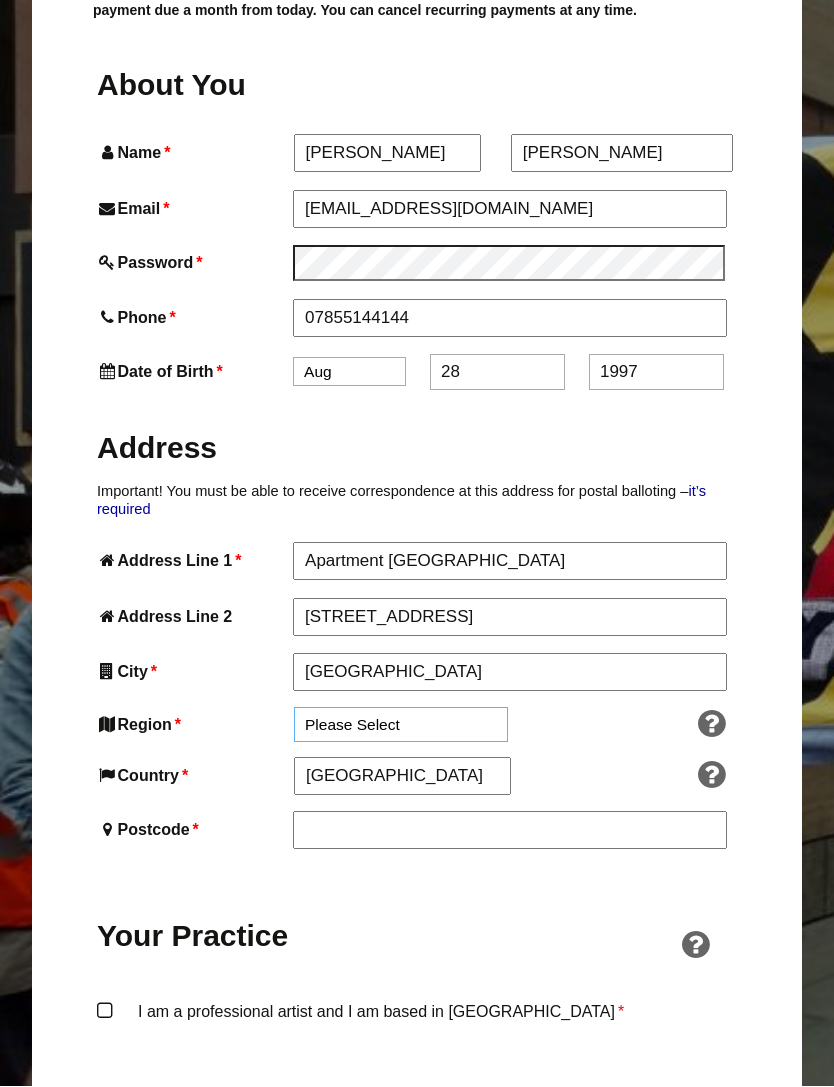 scroll, scrollTop: 701, scrollLeft: 0, axis: vertical 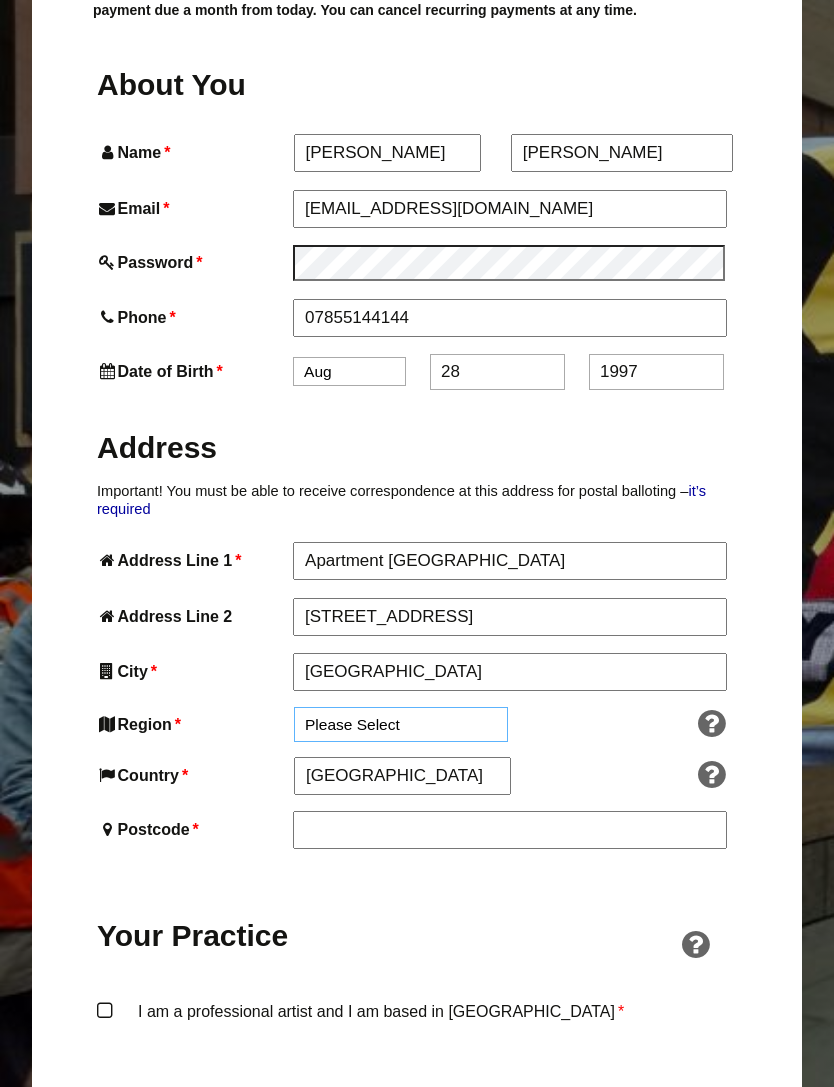 select on "West Midlands" 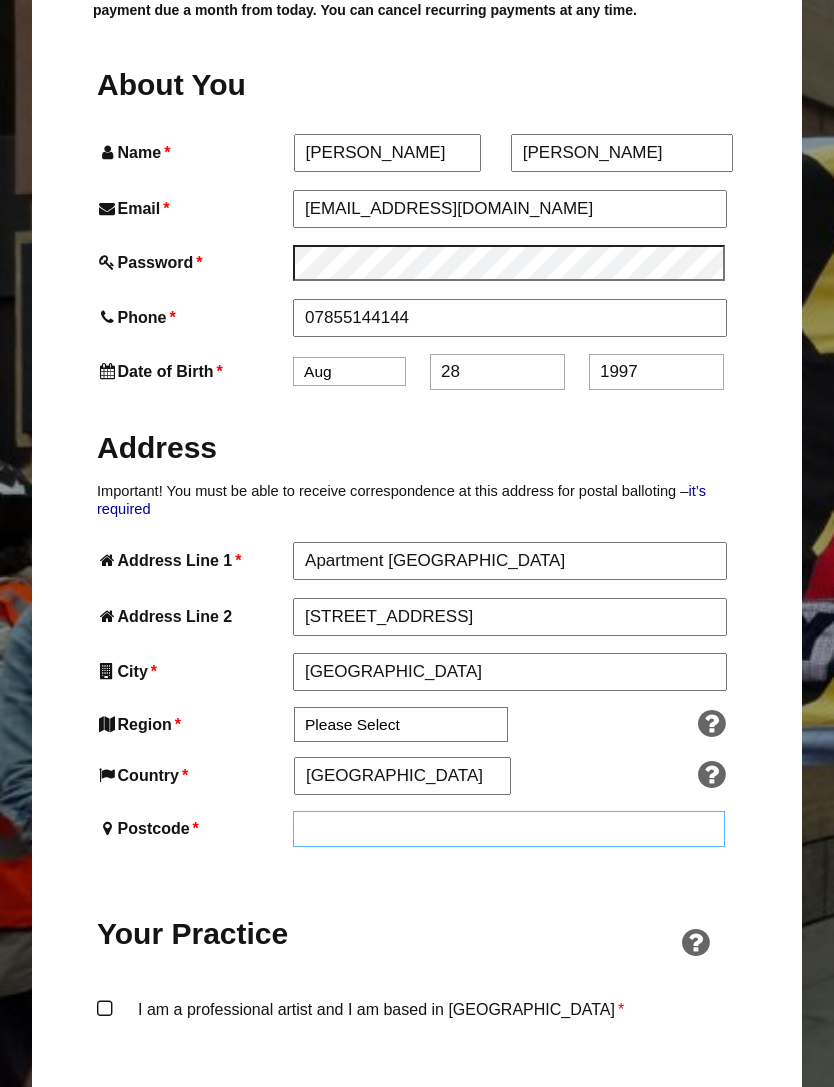 click on "Postcode  *" at bounding box center [509, 829] 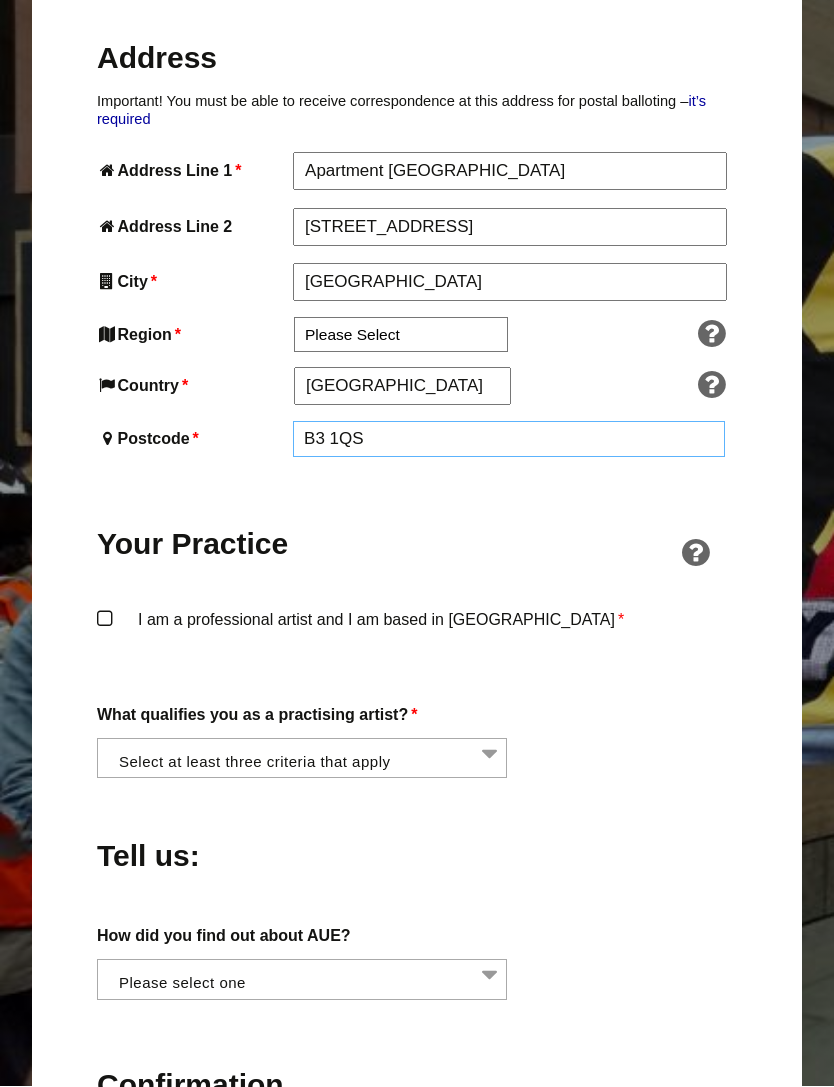 scroll, scrollTop: 1092, scrollLeft: 0, axis: vertical 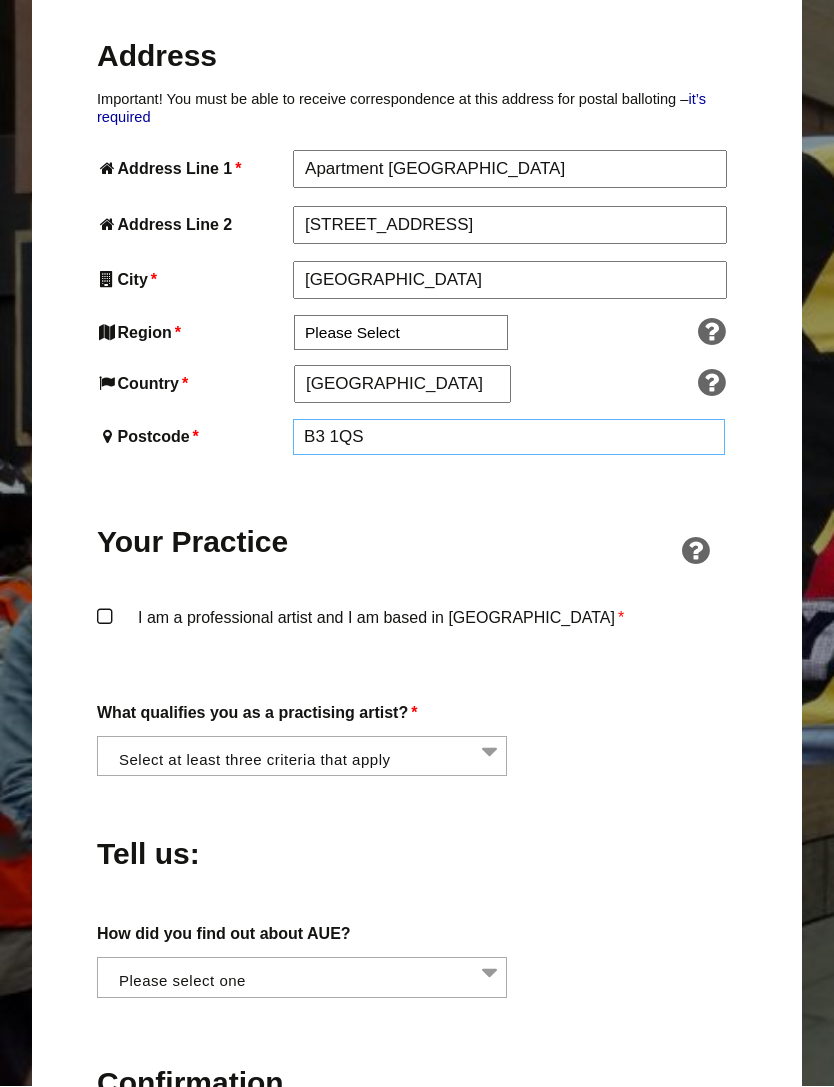 type on "B3 1QS" 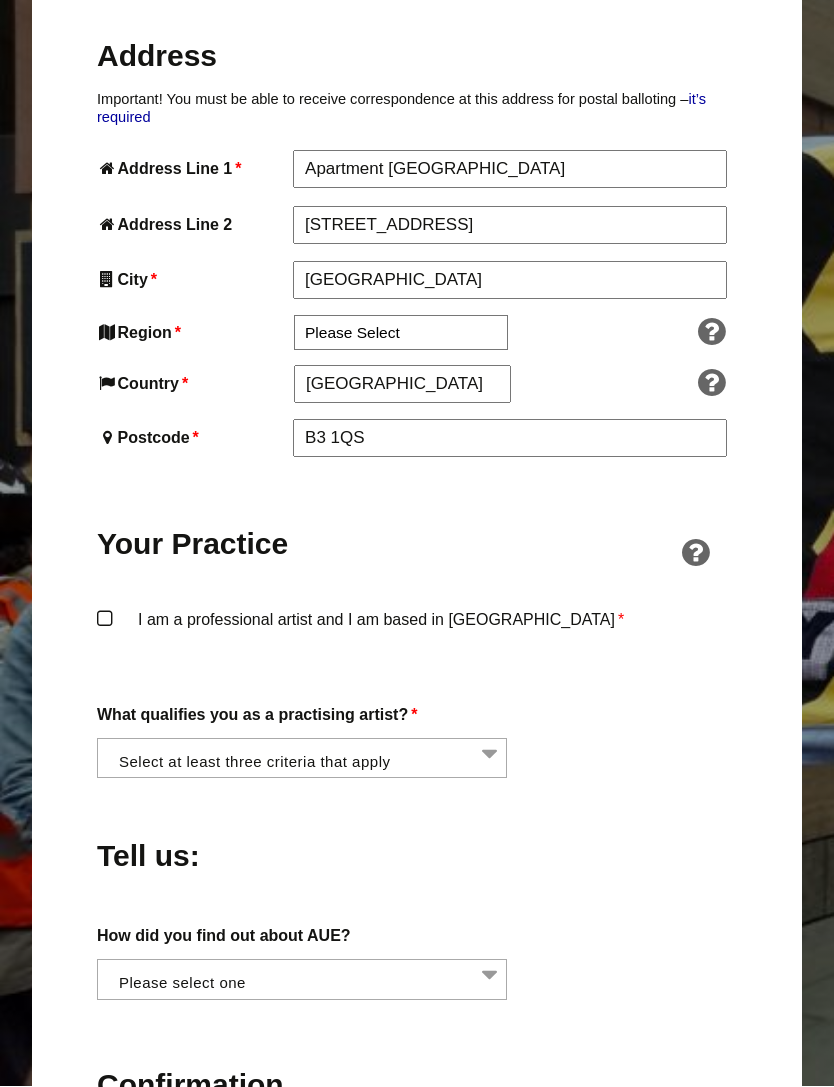 click on "I am a professional artist and I am based in England   *" at bounding box center (417, 637) 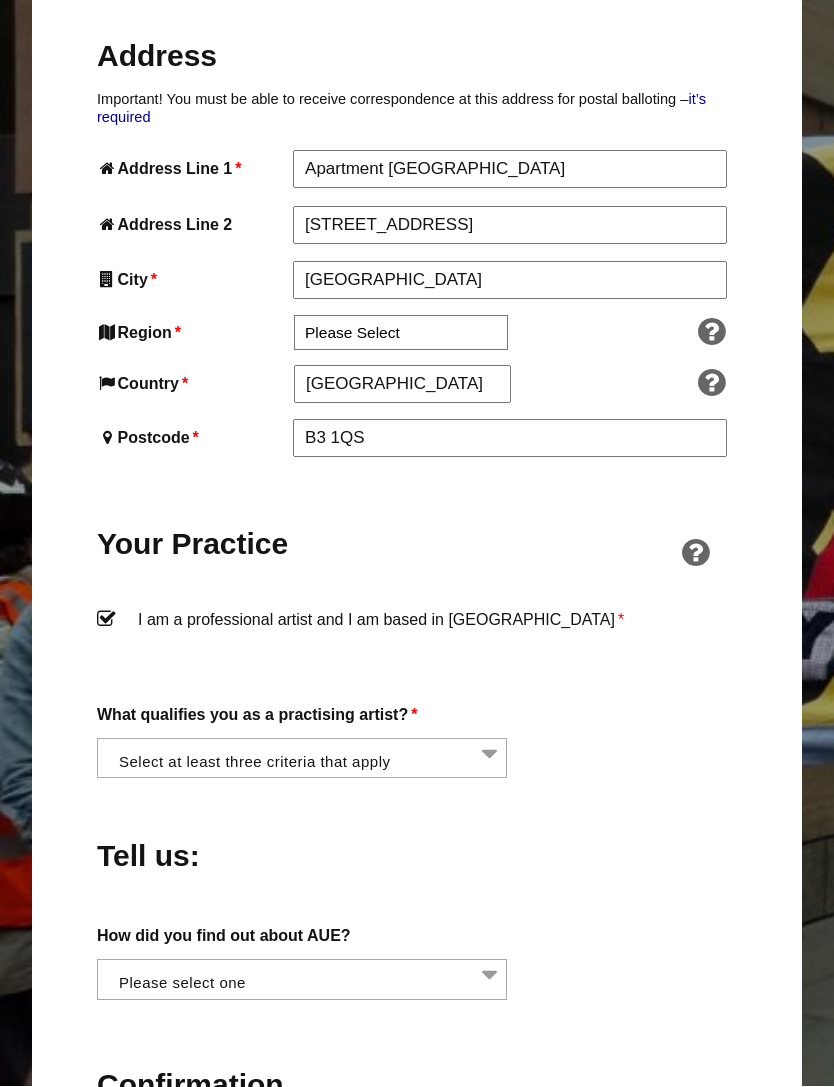 scroll, scrollTop: 1093, scrollLeft: 0, axis: vertical 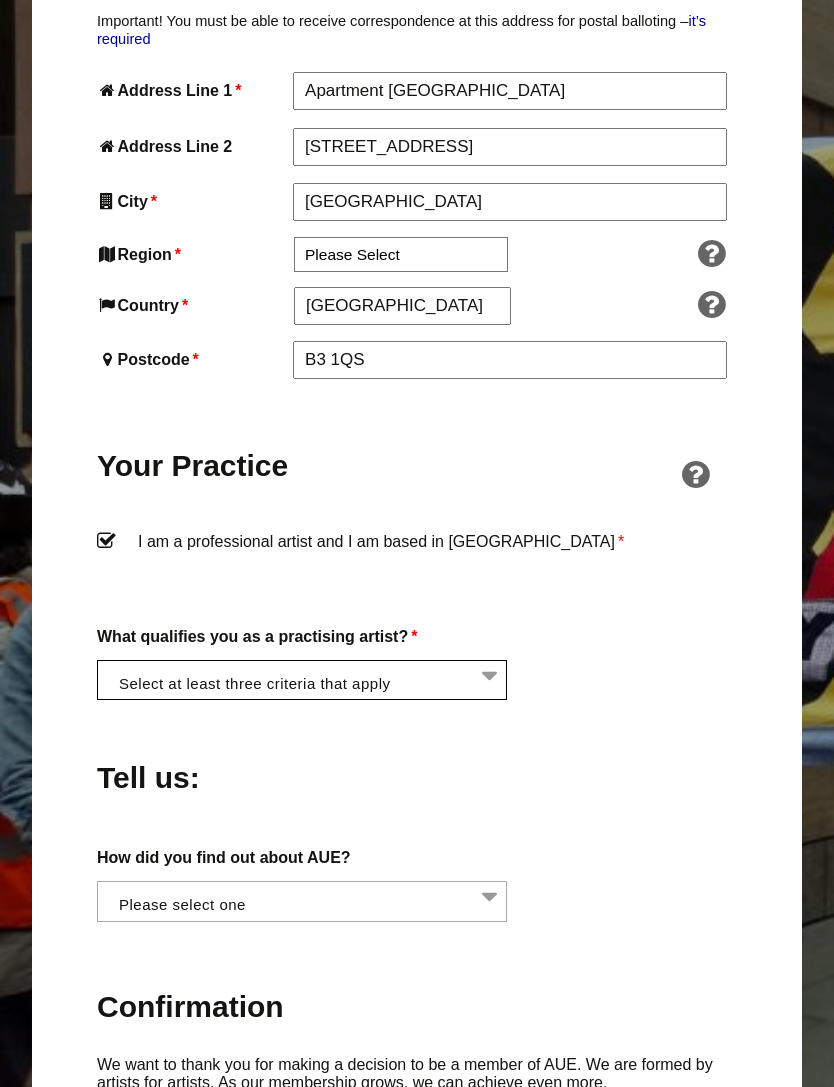 click at bounding box center [308, 899] 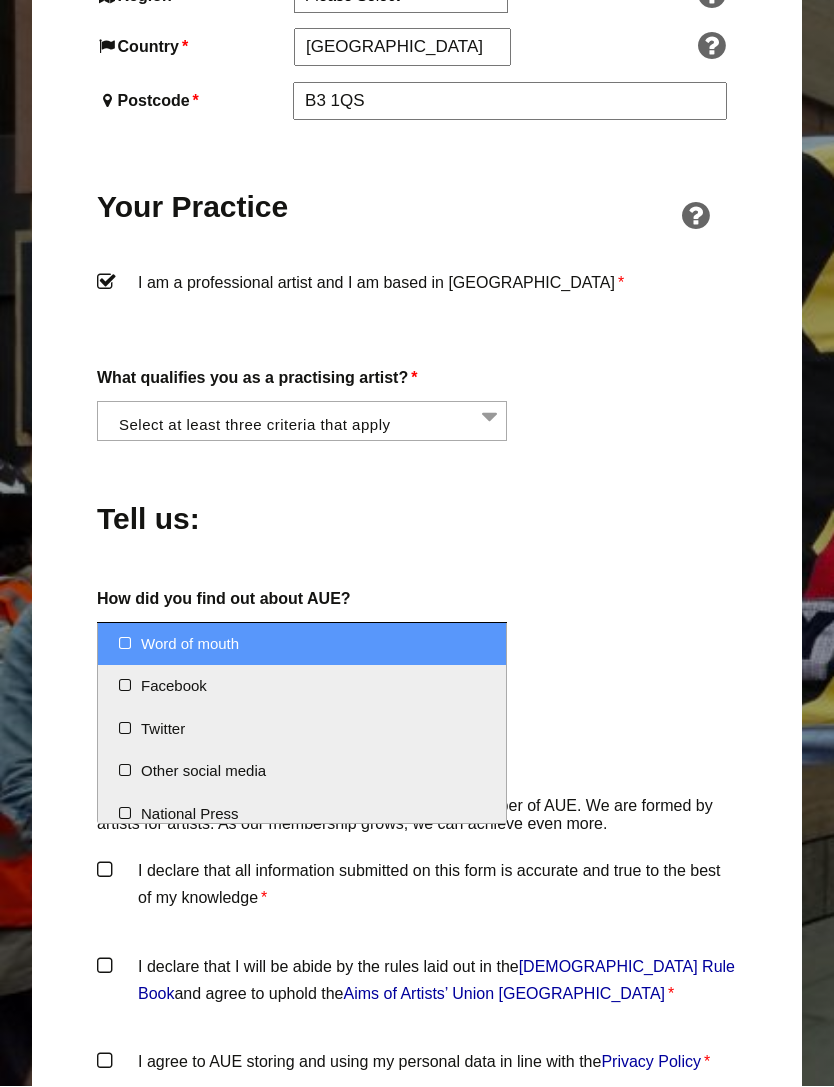 scroll, scrollTop: 1458, scrollLeft: 0, axis: vertical 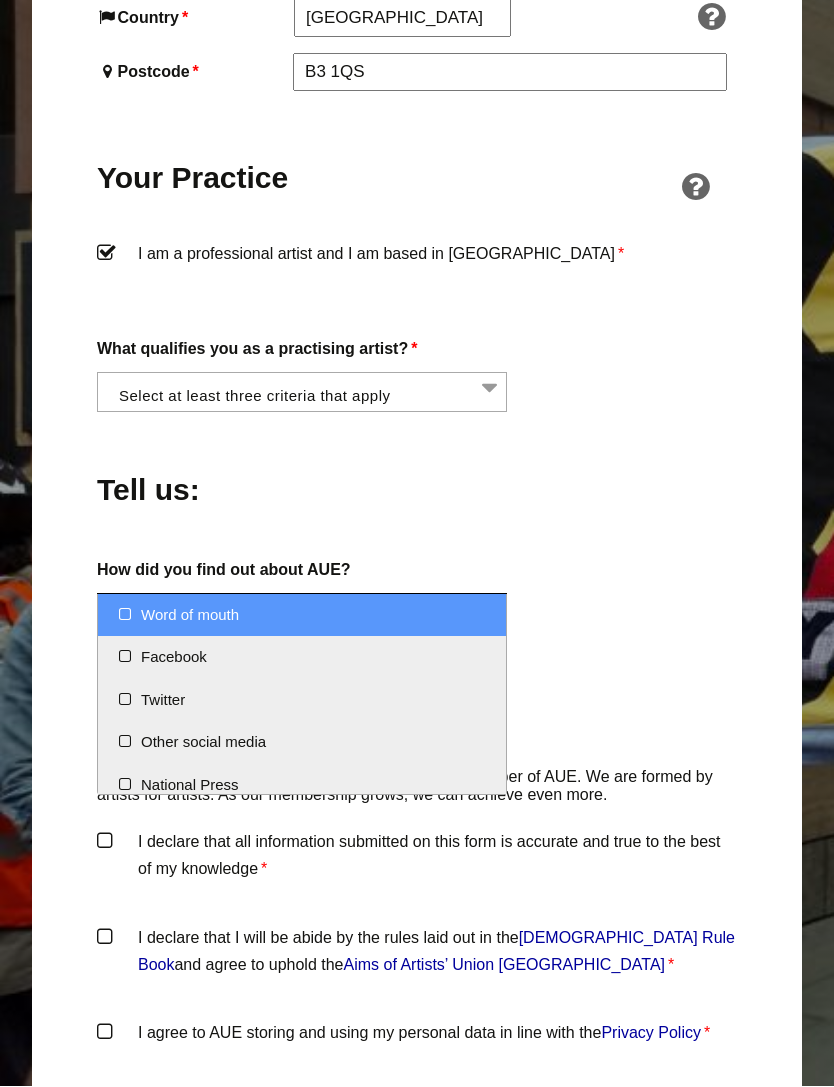 select on "Word of mouth" 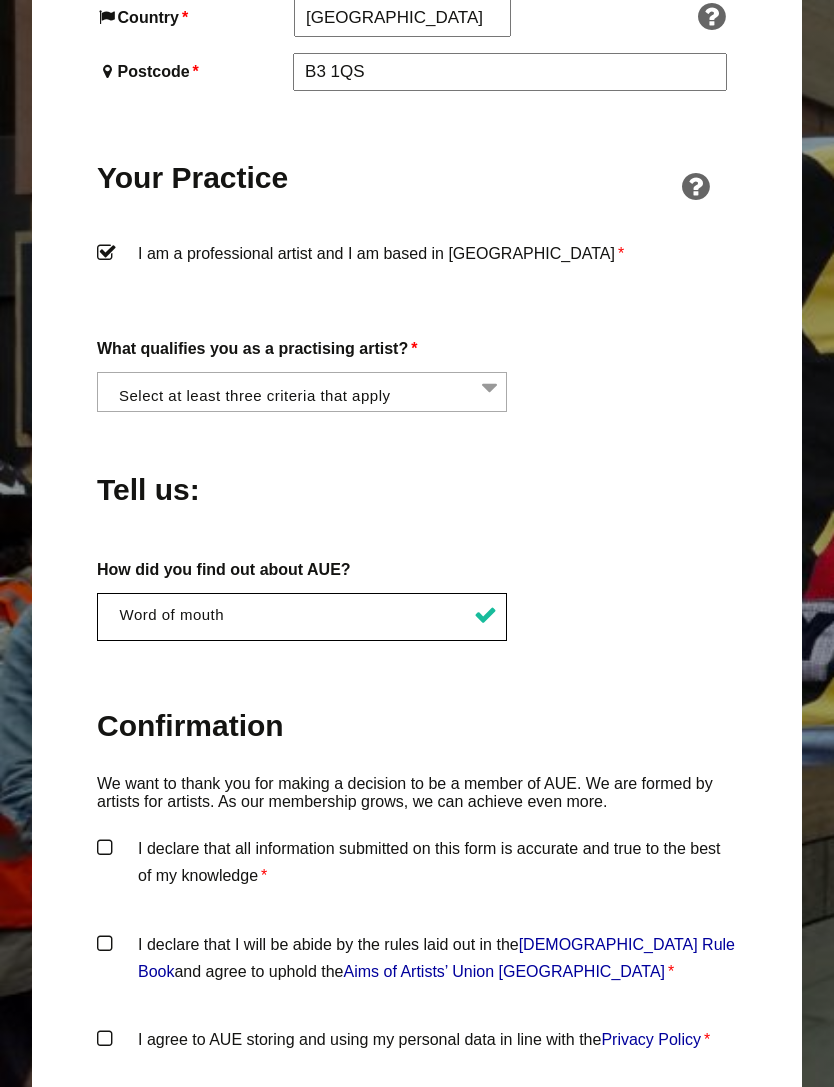 click on "I declare that all information submitted on this form is accurate and true to the best of my knowledge  *" at bounding box center [417, 865] 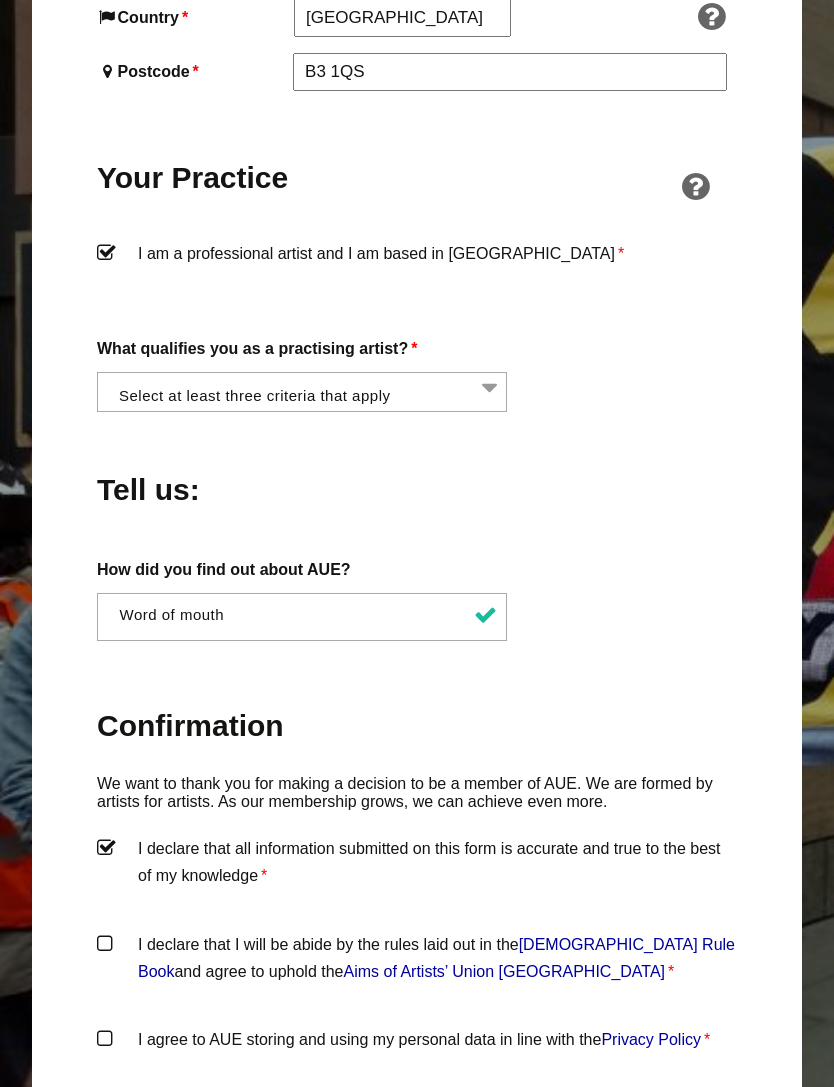 click on "I declare that I will be abide by the rules laid out in the  Artists' Union England Rule Book  and agree to uphold the  Aims of Artists’ Union England  *" at bounding box center [417, 961] 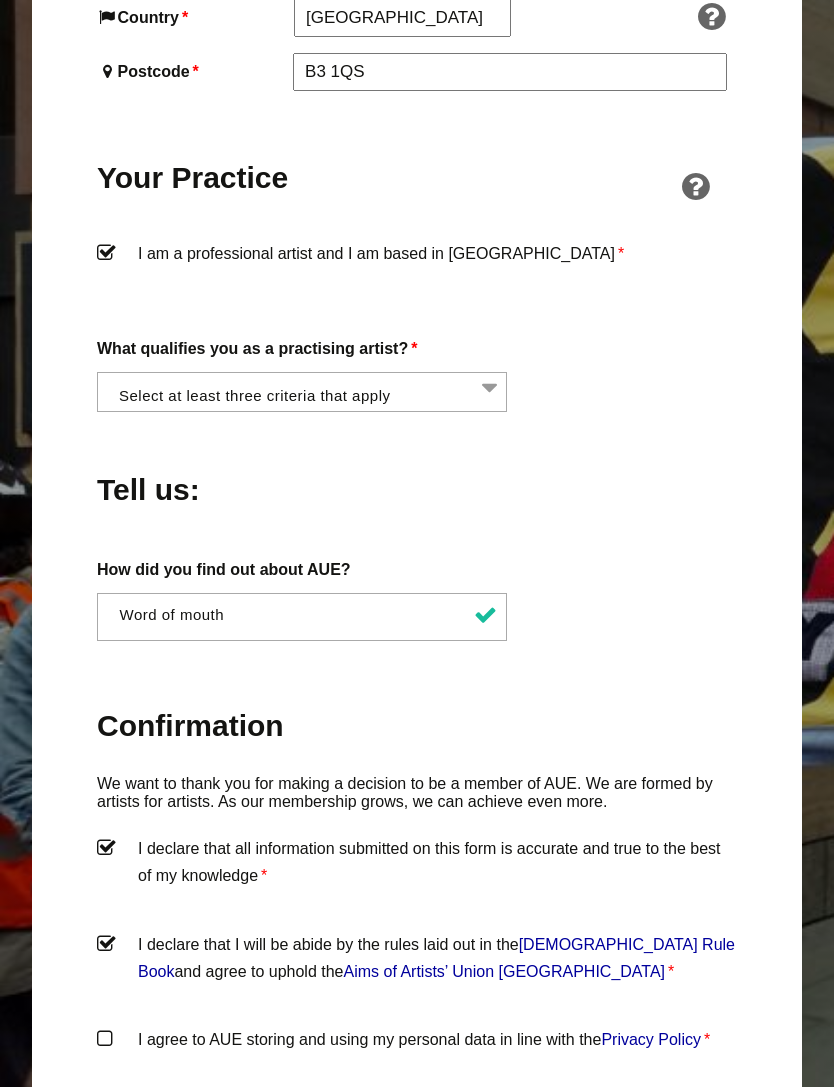 click on "I agree to AUE storing and using my personal data in line with the  Privacy Policy  *" at bounding box center [417, 1056] 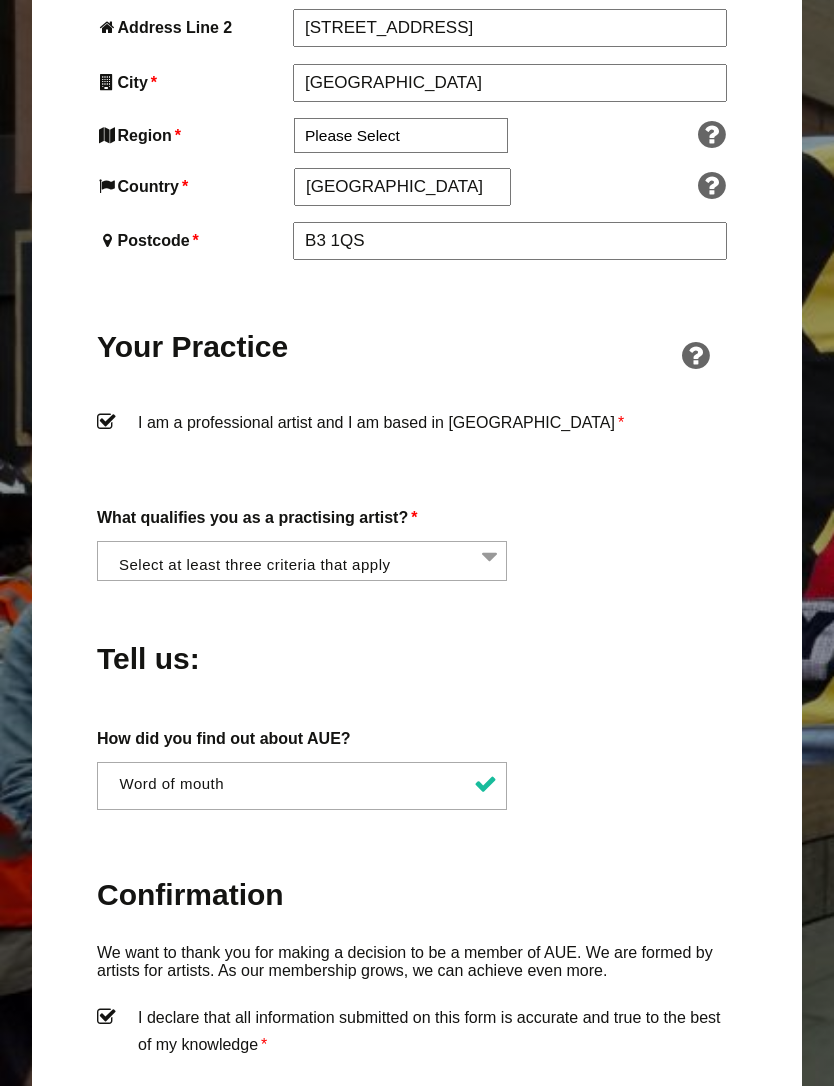 scroll, scrollTop: 1290, scrollLeft: 0, axis: vertical 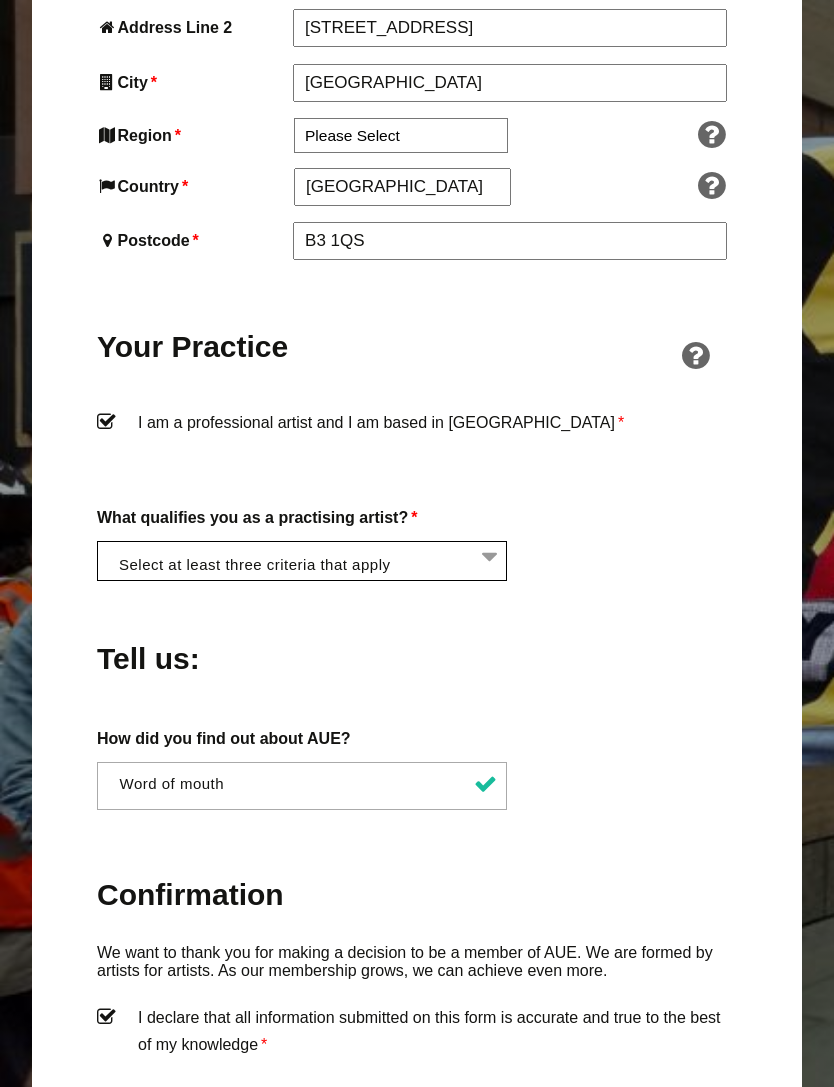 click at bounding box center [308, 559] 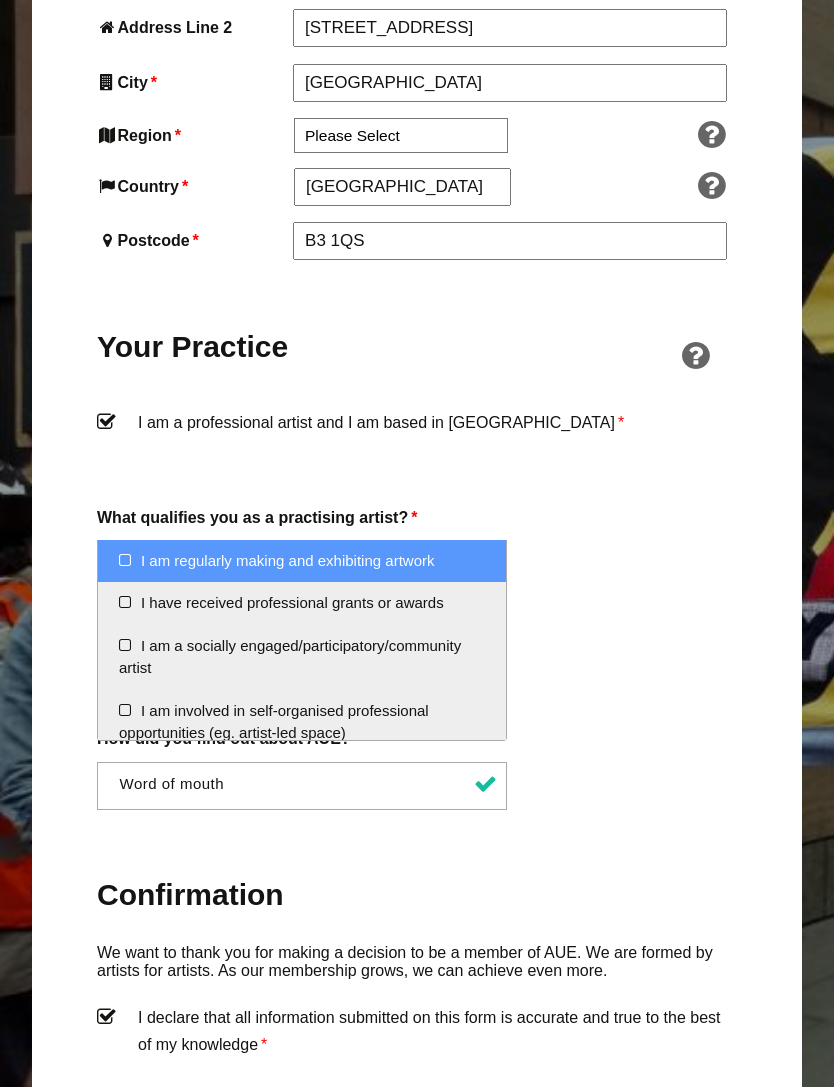 click on "I am a socially engaged/participatory/community artist" at bounding box center [302, 657] 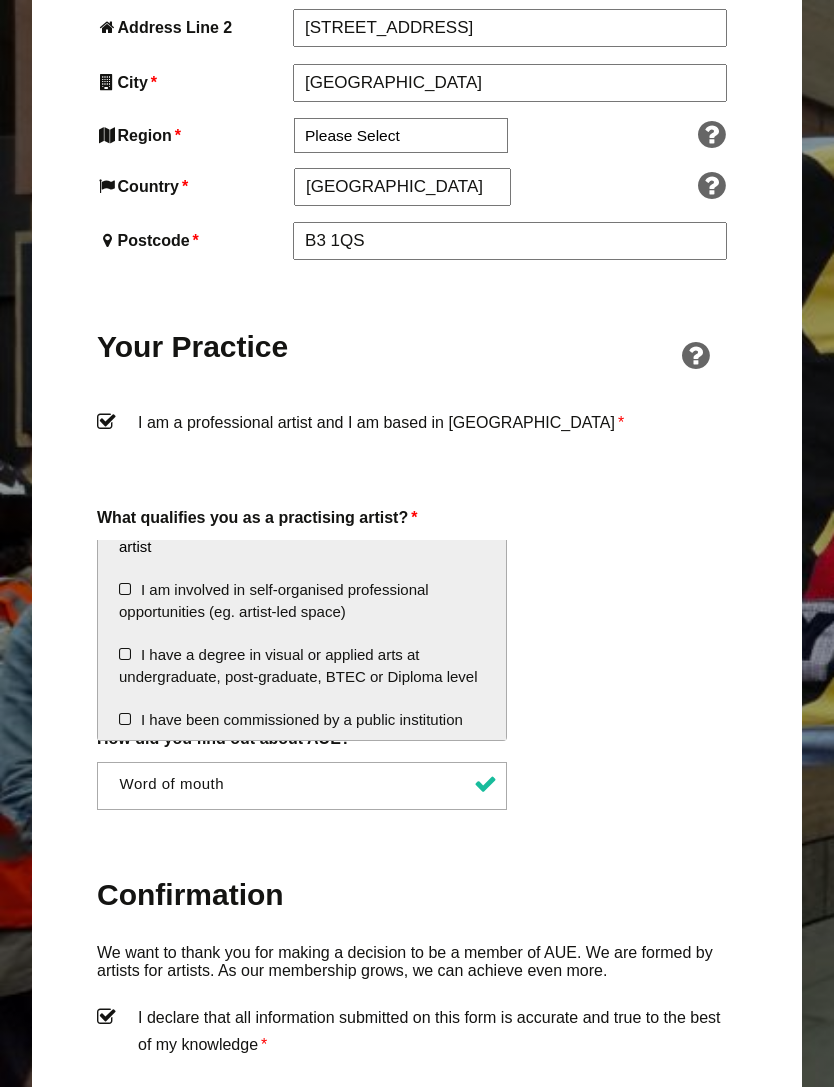 scroll, scrollTop: 123, scrollLeft: 0, axis: vertical 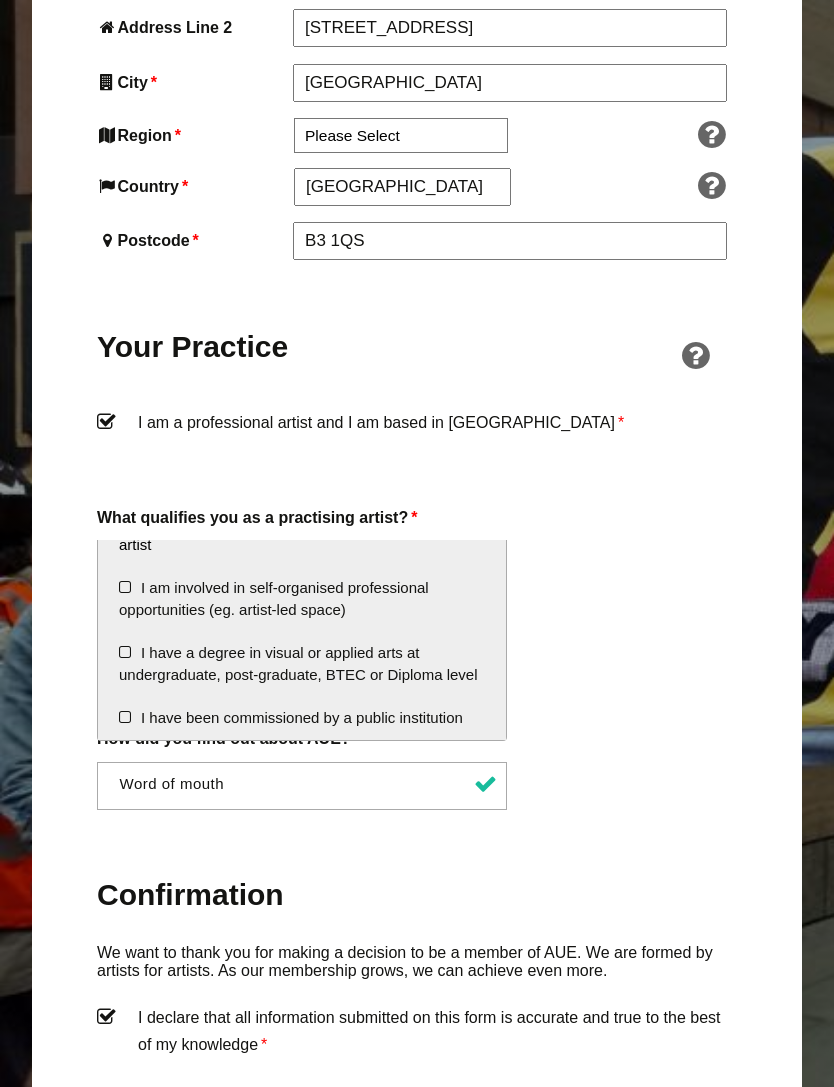 click on "I have a degree in visual or applied arts at undergraduate, post-graduate, BTEC or Diploma level" at bounding box center [302, 664] 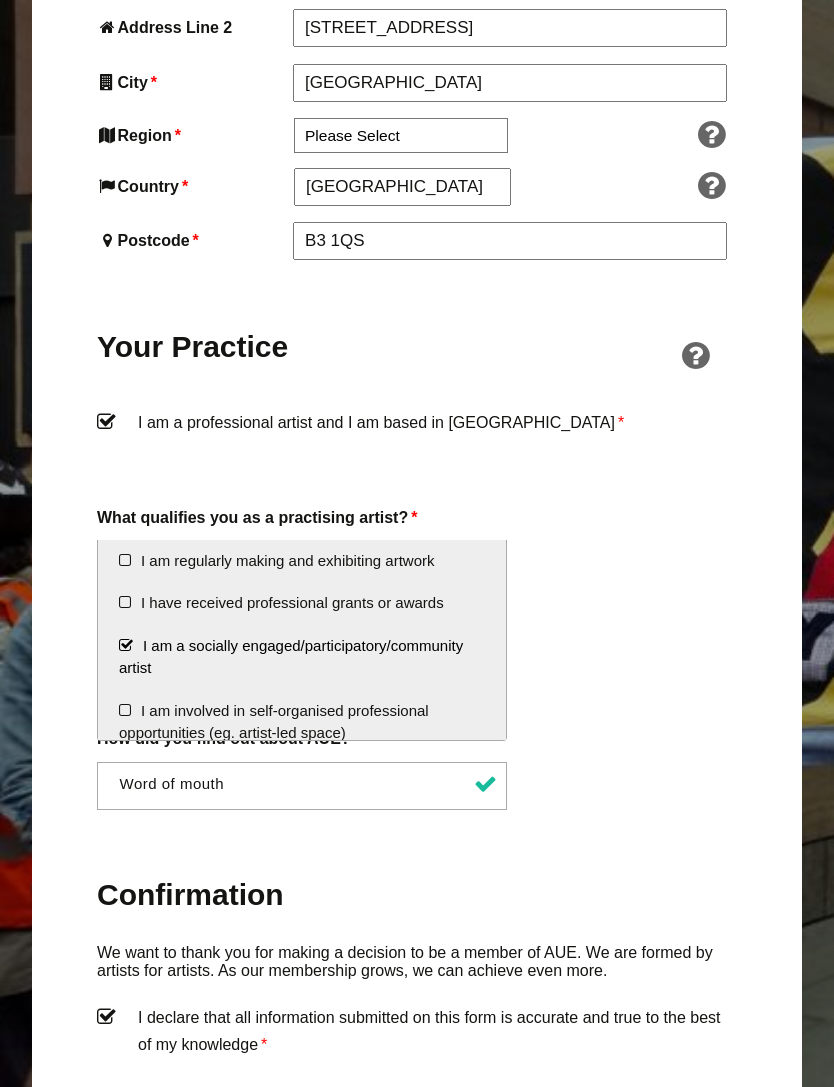 scroll, scrollTop: 0, scrollLeft: 0, axis: both 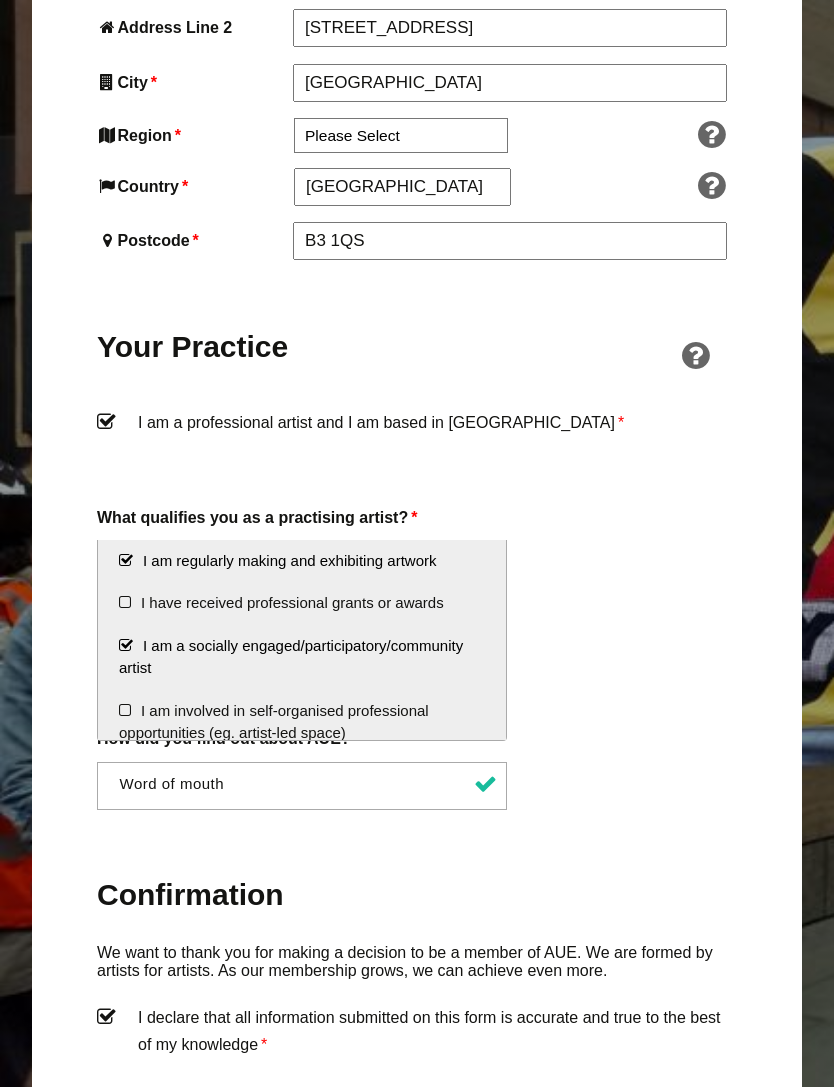 click on "Tell us:" at bounding box center (417, 653) 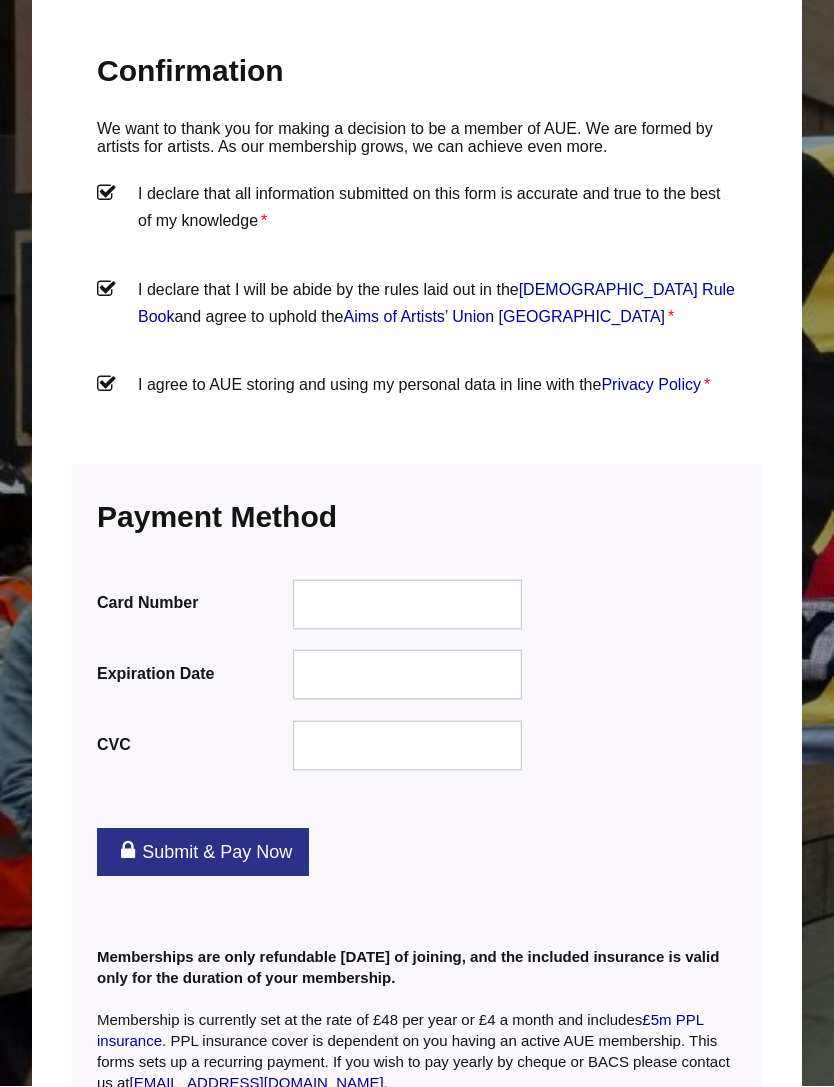 scroll, scrollTop: 2200, scrollLeft: 0, axis: vertical 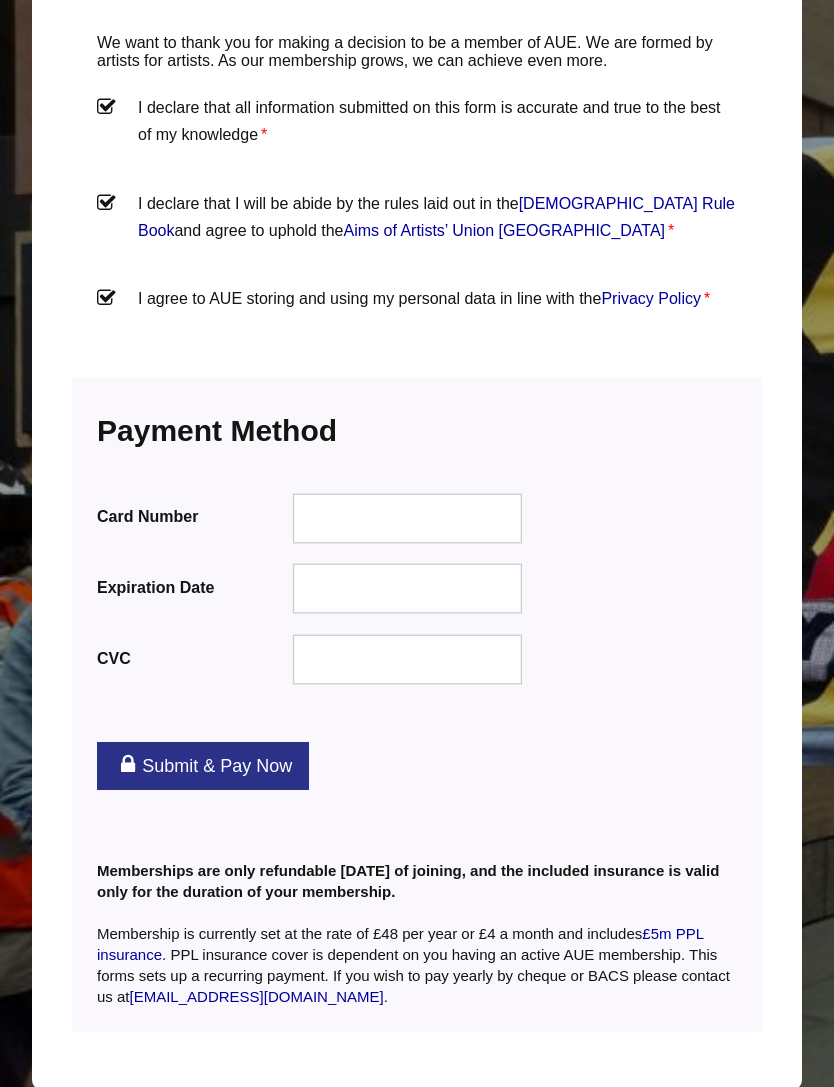 click on "Submit & Pay Now" at bounding box center (203, 766) 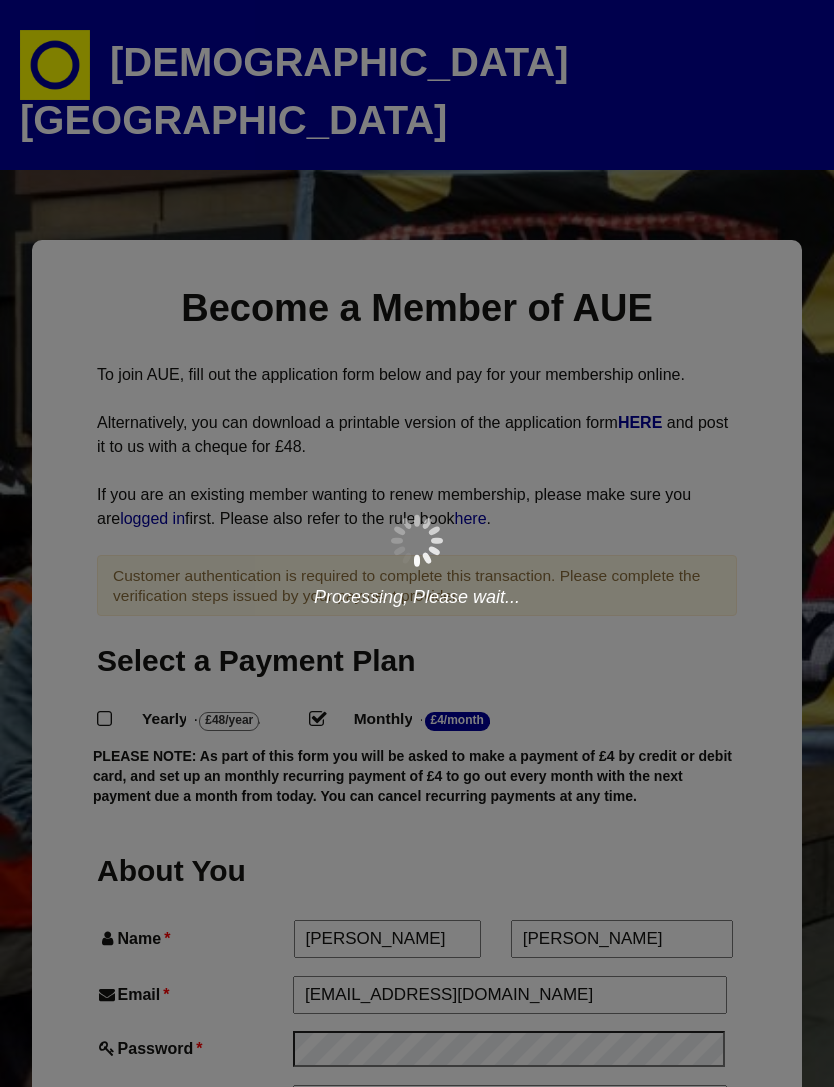 scroll, scrollTop: 0, scrollLeft: 0, axis: both 